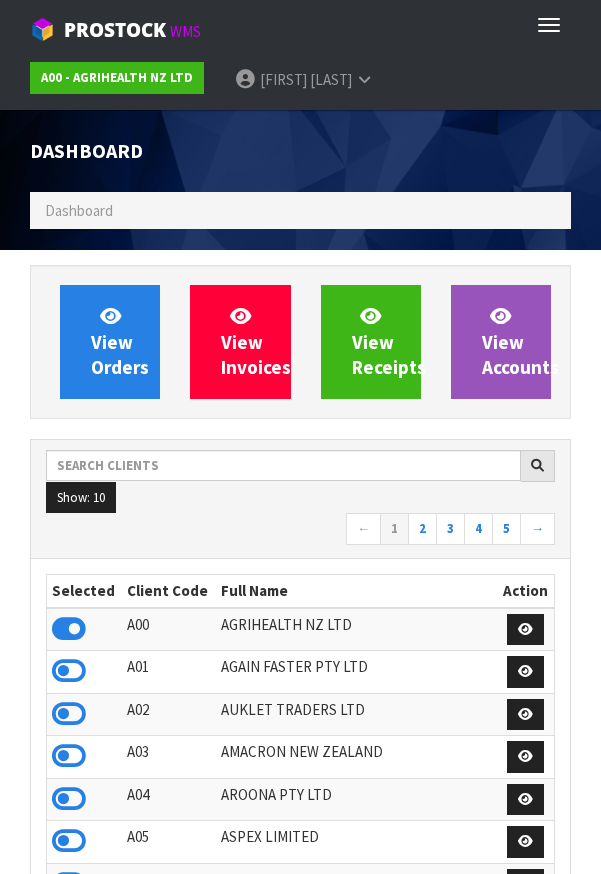 scroll, scrollTop: 0, scrollLeft: 0, axis: both 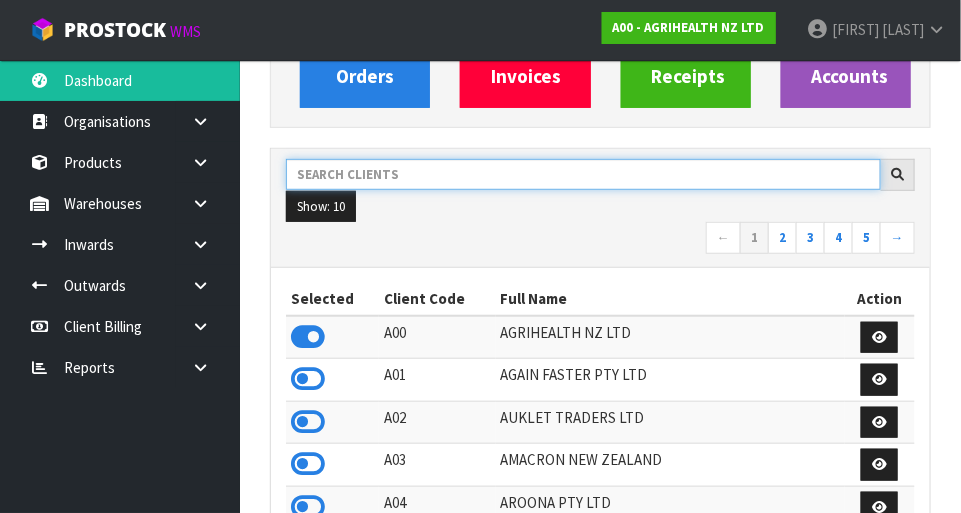 click at bounding box center [583, 174] 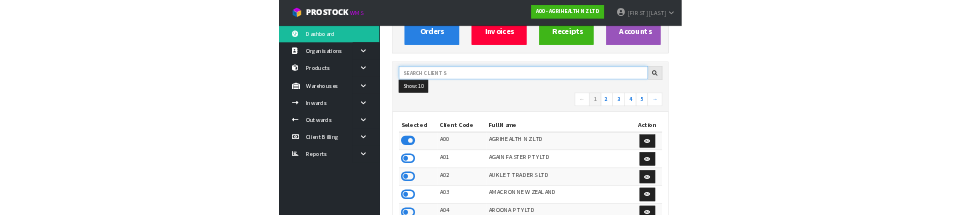 scroll, scrollTop: 229, scrollLeft: 0, axis: vertical 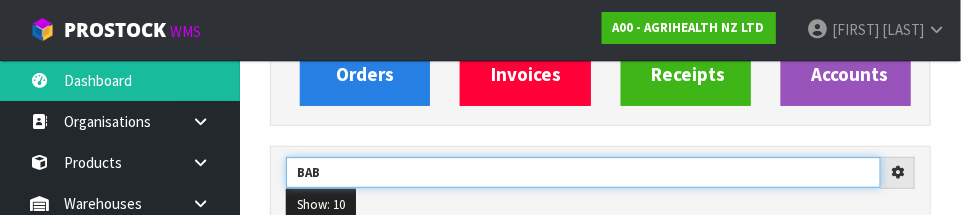 type on "BAB" 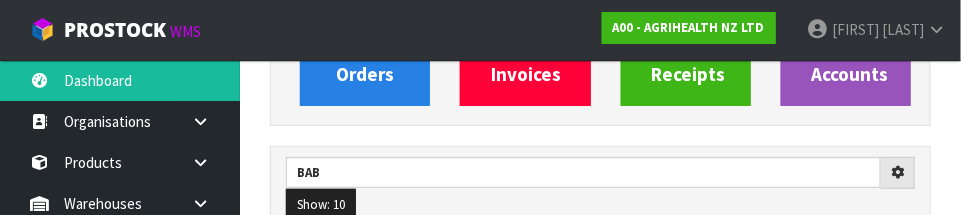 click on "View
Orders
View
Invoices
View
Receipts
View
Accounts
BAB
Show: [NUMBER]
[NUMBER]
[NUMBER]
[NUMBER] [NUMBER]
←
[NUMBER]" at bounding box center (600, 781) 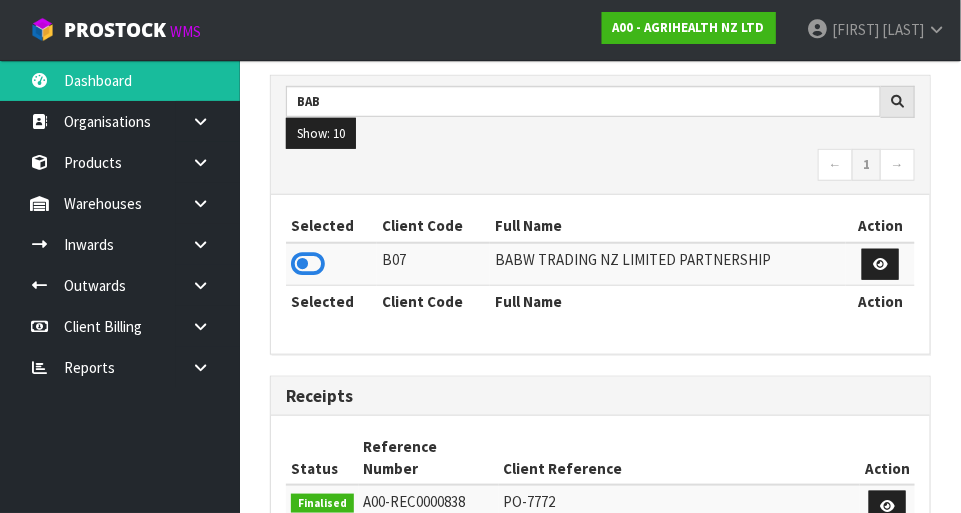 scroll, scrollTop: 310, scrollLeft: 0, axis: vertical 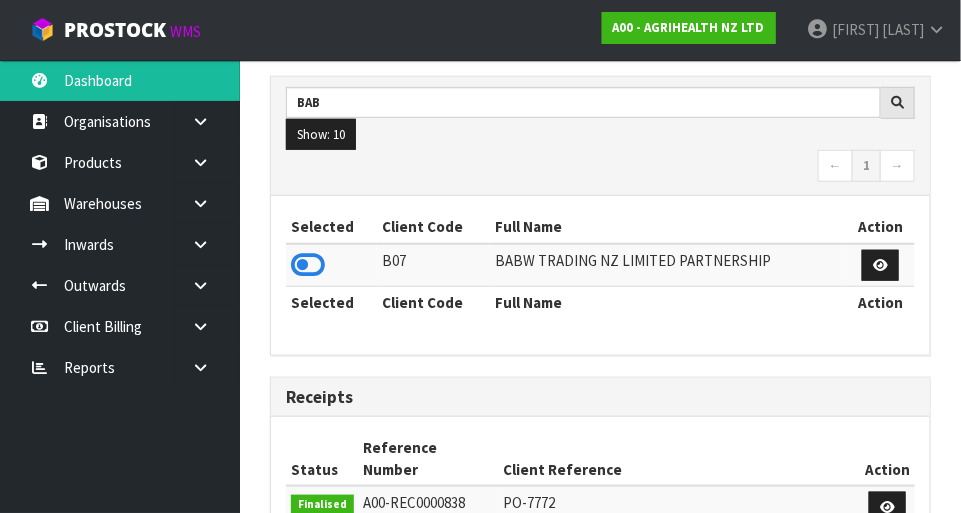 click at bounding box center [308, 265] 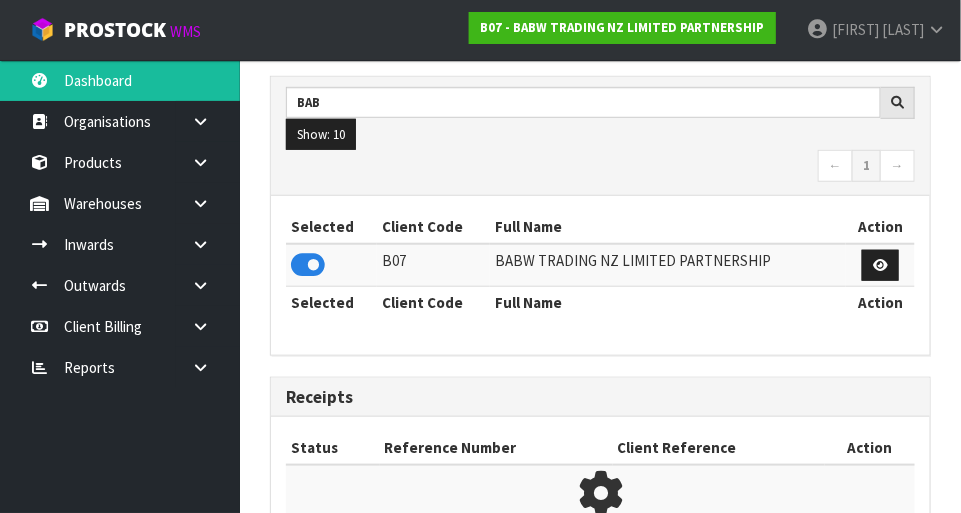 scroll, scrollTop: 1578, scrollLeft: 691, axis: both 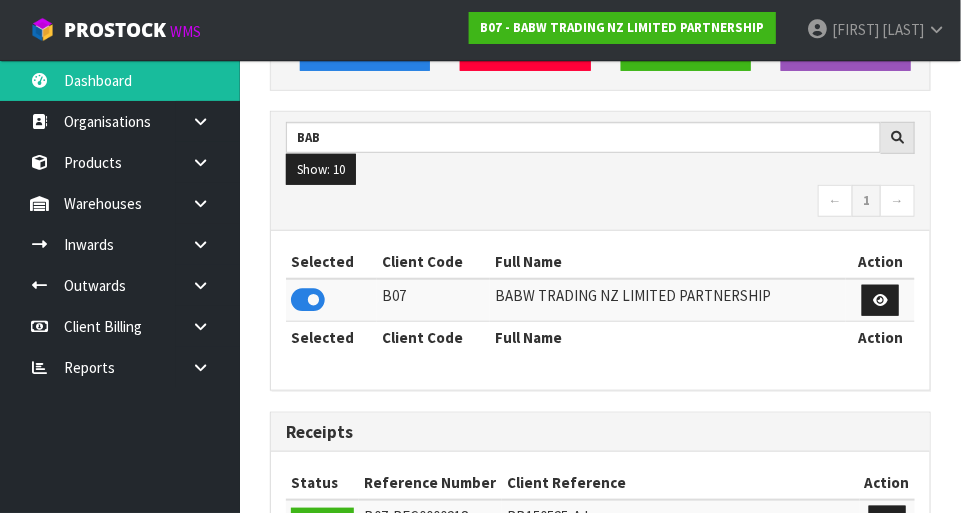 click at bounding box center (200, 121) 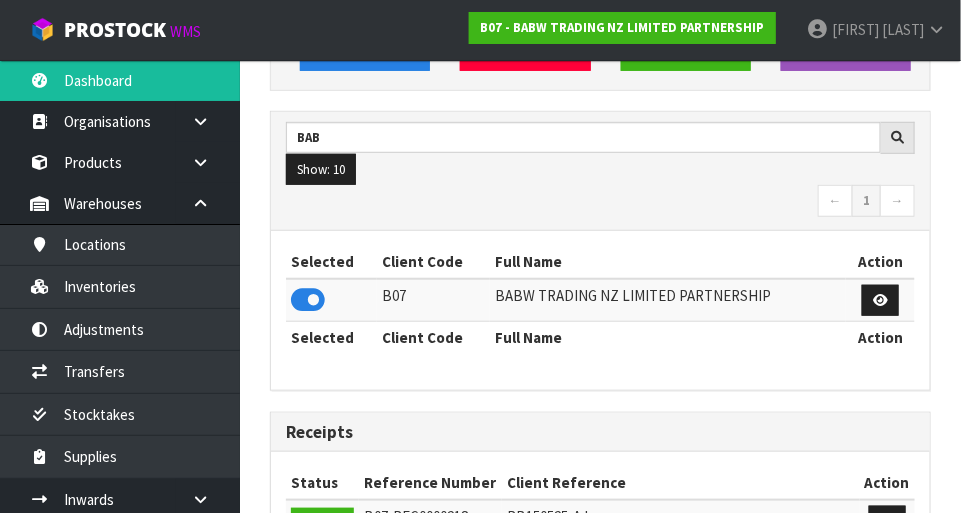 click at bounding box center (208, 121) 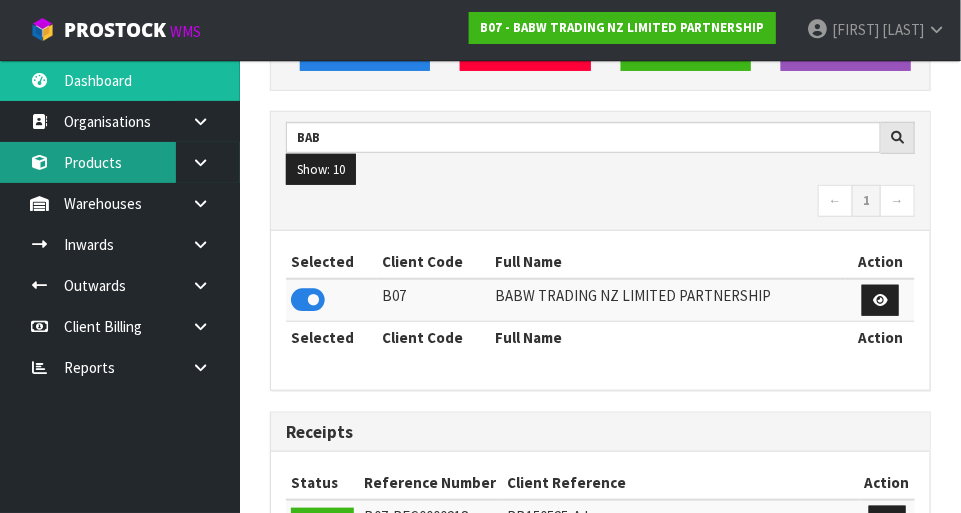 click on "Products" at bounding box center (120, 162) 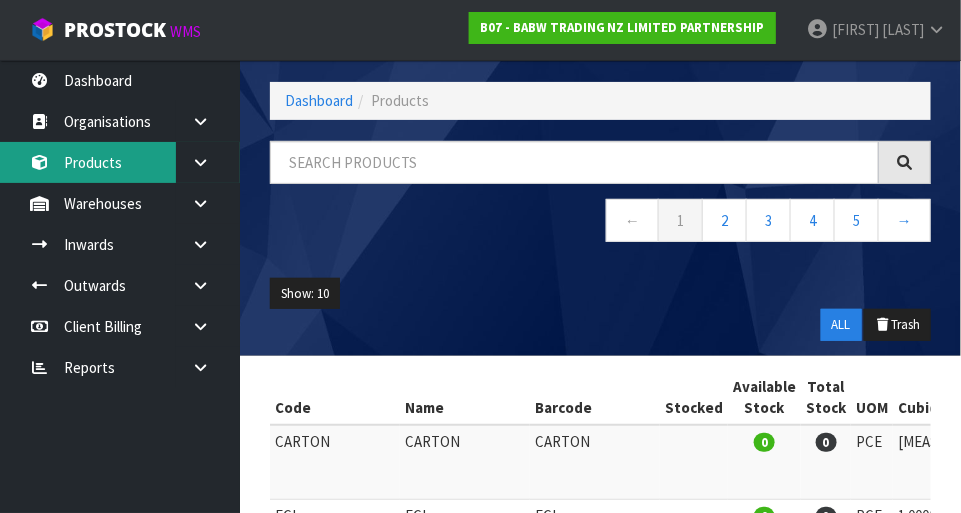 scroll, scrollTop: 275, scrollLeft: 0, axis: vertical 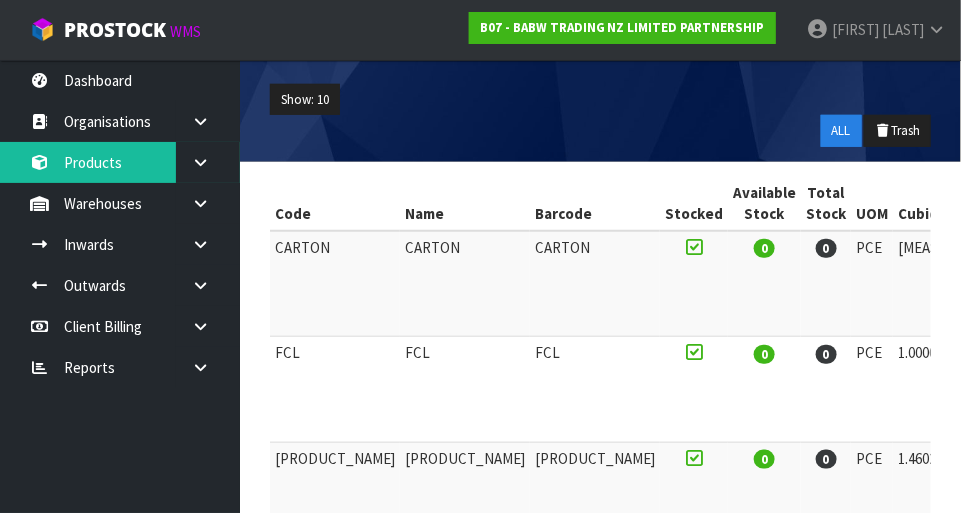 click at bounding box center [208, 121] 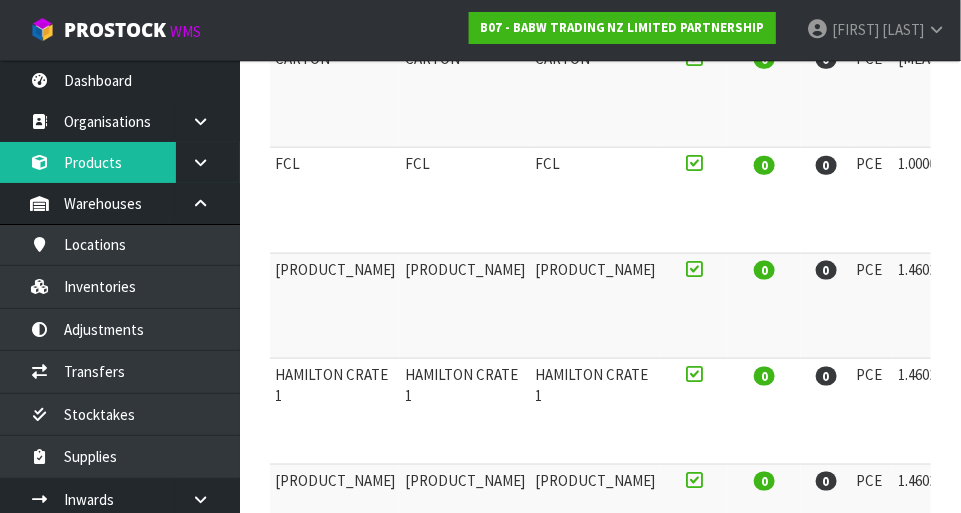 scroll, scrollTop: 463, scrollLeft: 0, axis: vertical 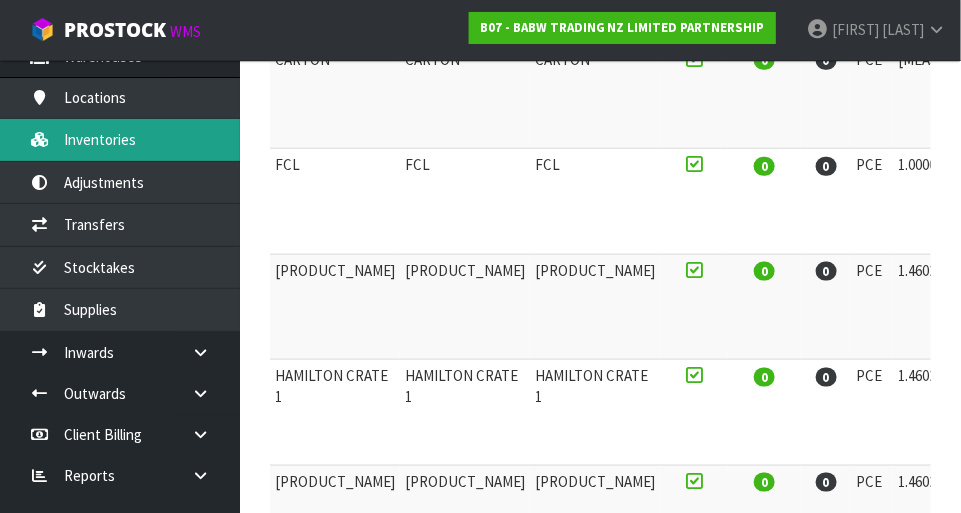 click on "Inventories" at bounding box center (120, 139) 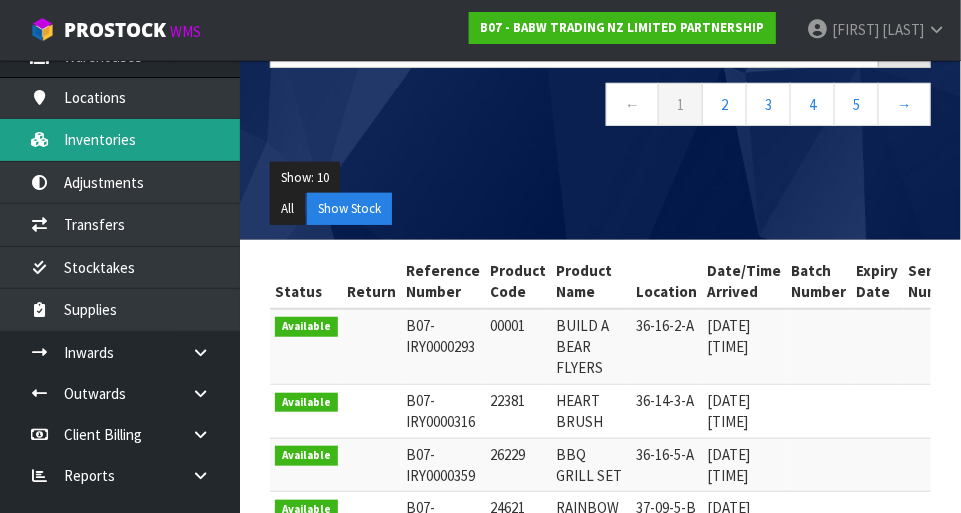 scroll, scrollTop: 0, scrollLeft: 0, axis: both 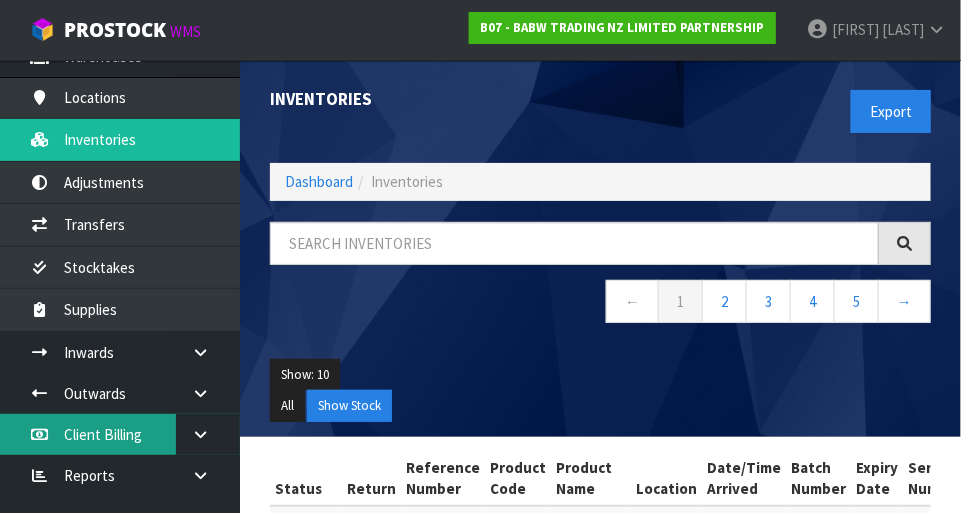 click on "Client Billing" at bounding box center [120, 434] 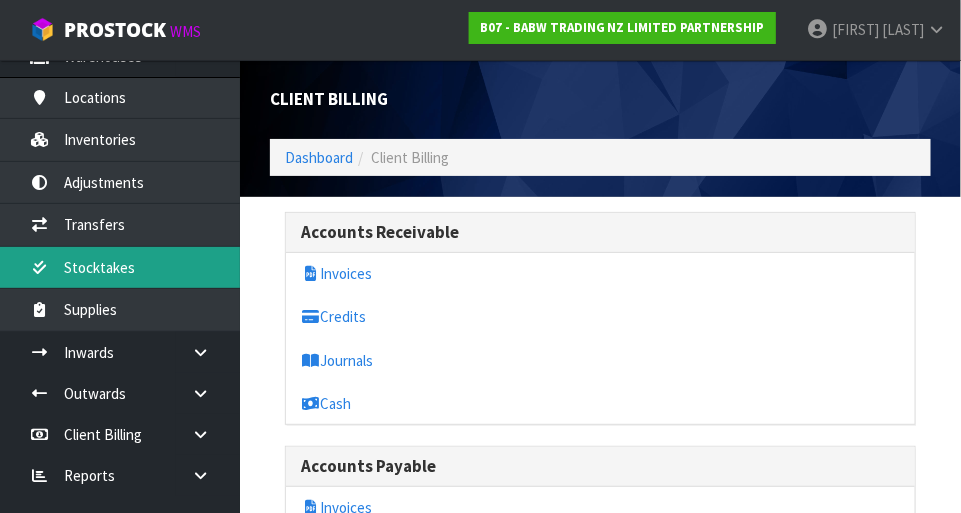 click on "Stocktakes" at bounding box center (120, 267) 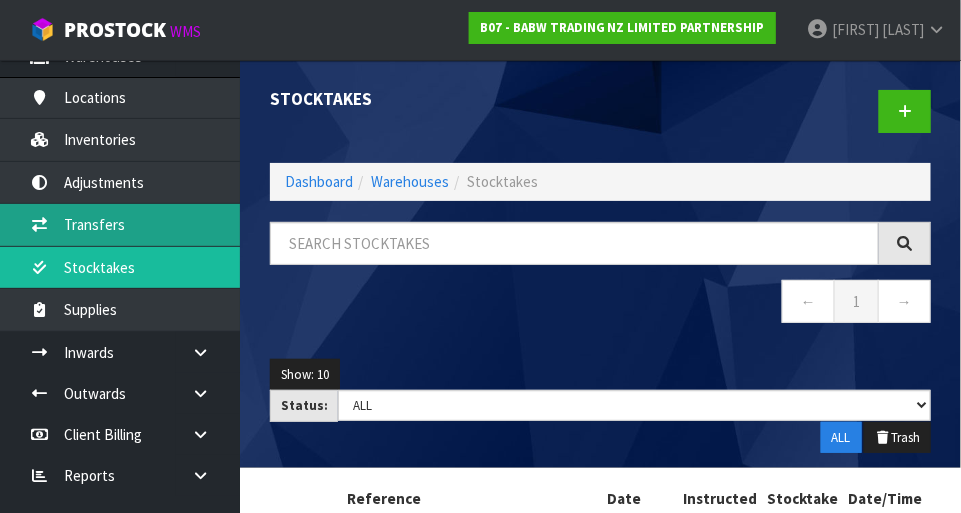 click on "Transfers" at bounding box center (120, 224) 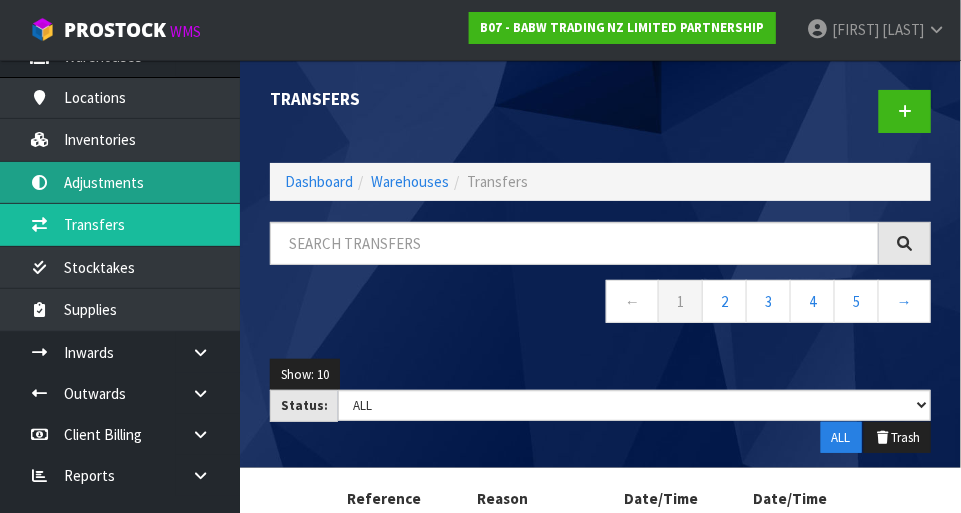 click on "Adjustments" at bounding box center (120, 182) 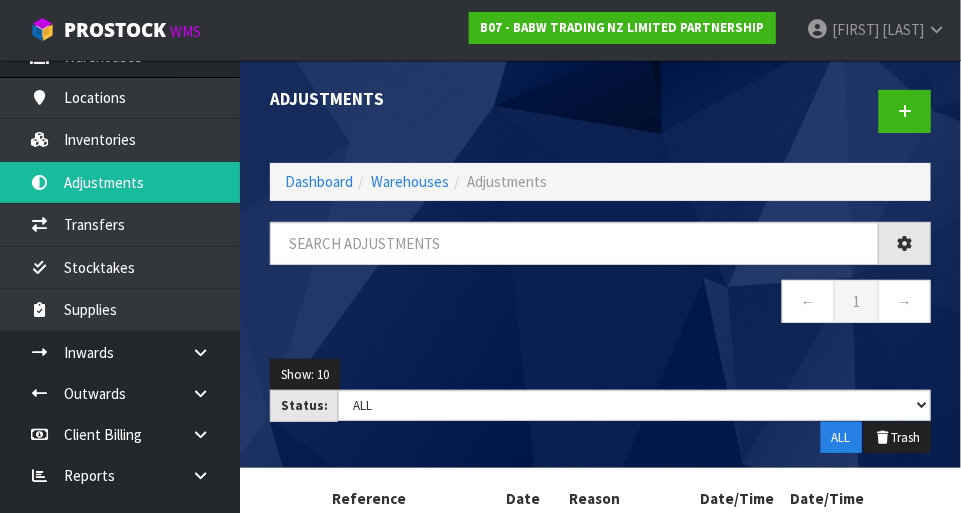 click on "Adjustments
Dashboard Warehouses Adjustments
←
1
→
Show: 10
5
10
25
50
Status:
Draft Pending Finalised ALL
ALL
Trash
Status
Reference Number
Reference
Date Posted
Reason Adjusted
Notes
Date/Time Created" at bounding box center (480, 313) 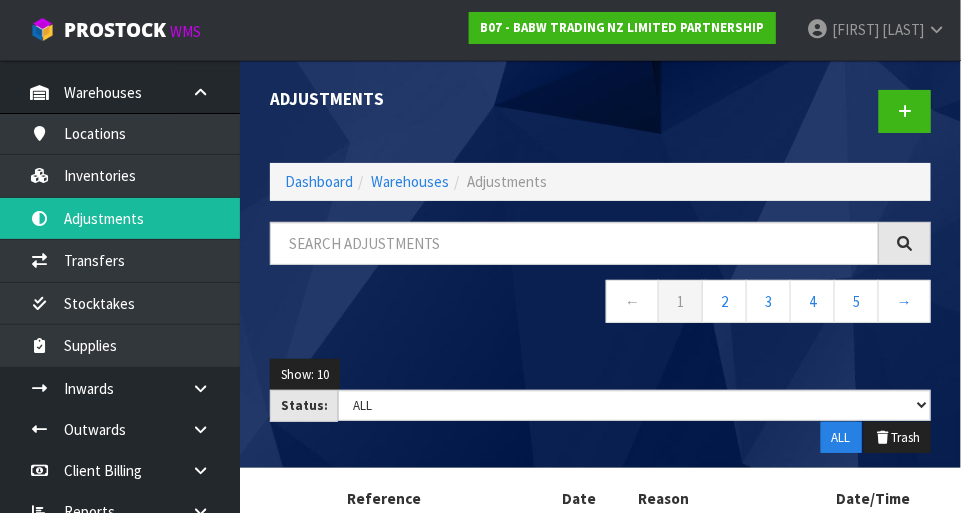 scroll, scrollTop: 110, scrollLeft: 0, axis: vertical 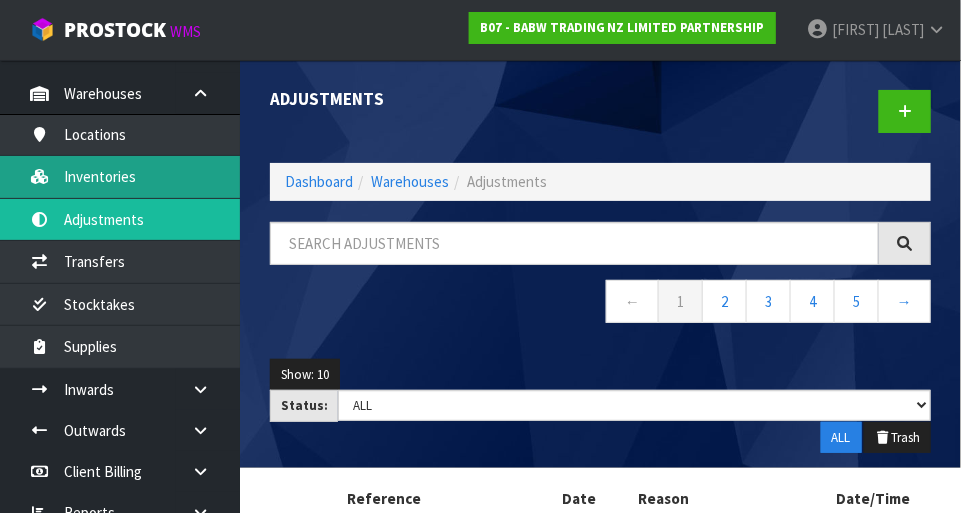 click on "Inventories" at bounding box center (120, 176) 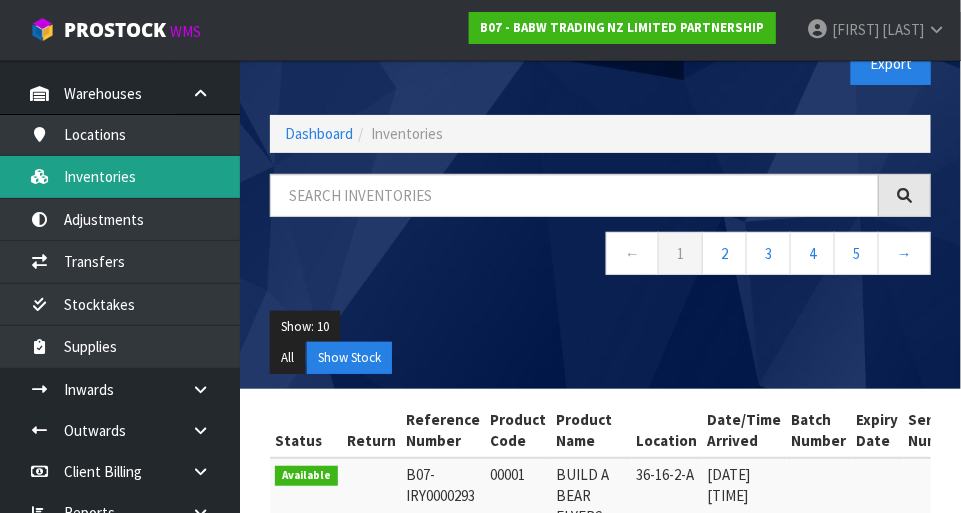 scroll, scrollTop: 12, scrollLeft: 0, axis: vertical 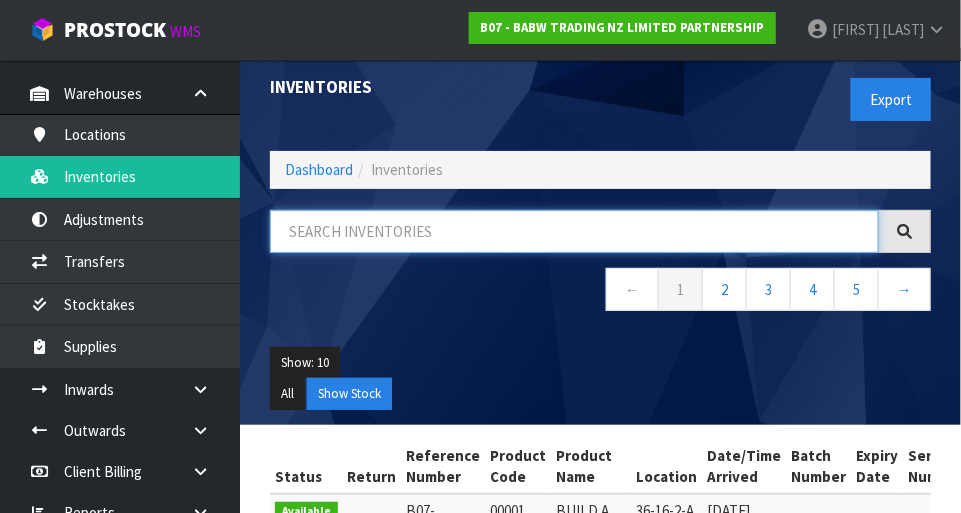 click at bounding box center [574, 231] 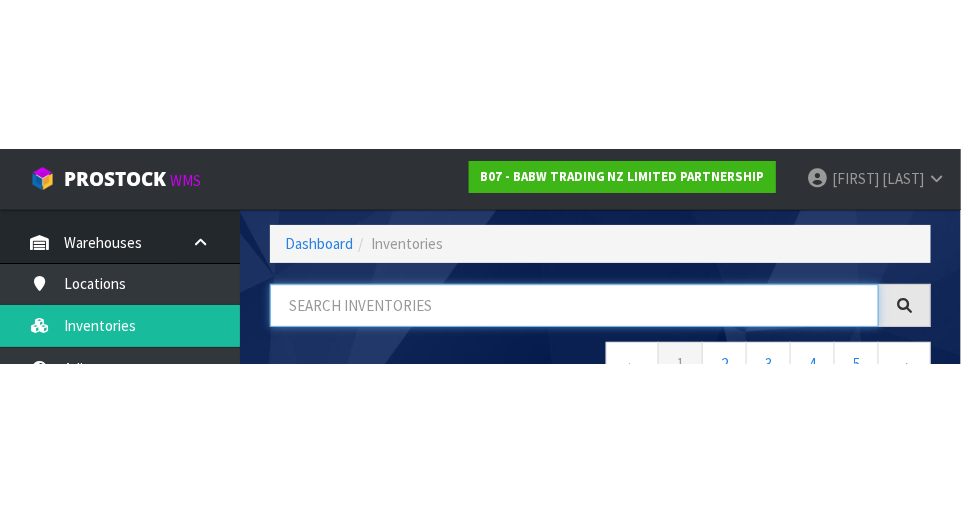 scroll, scrollTop: 135, scrollLeft: 0, axis: vertical 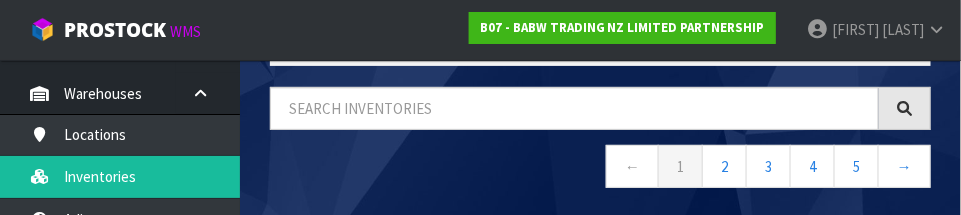 click on "←
1 2 3 4 5
→" at bounding box center [600, 169] 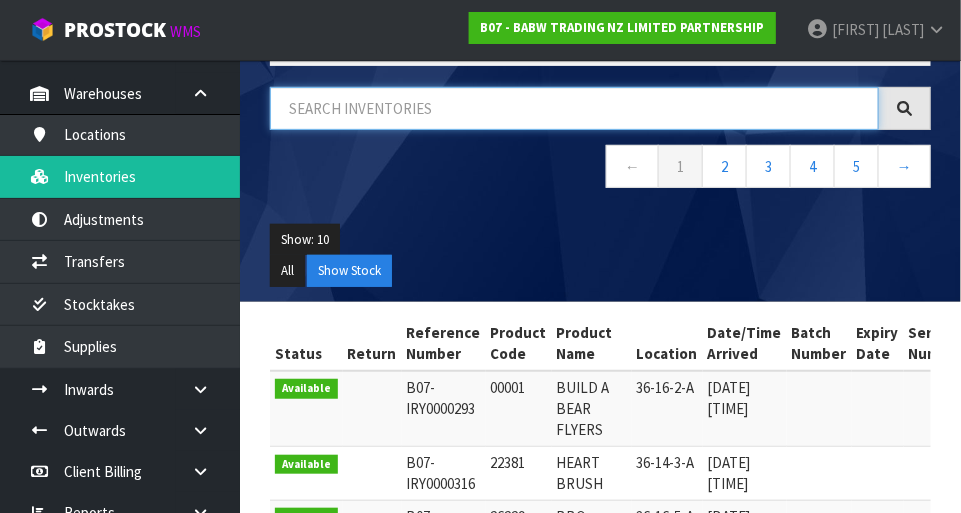 click at bounding box center [574, 108] 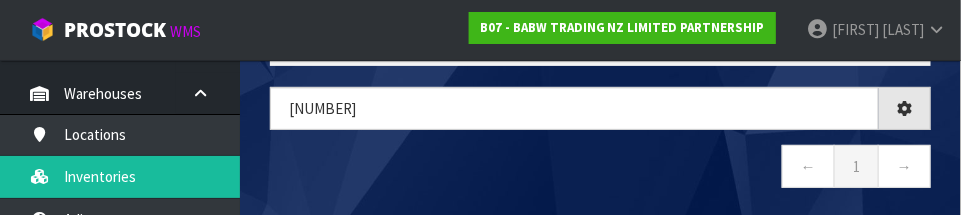 click on "←
1
→" at bounding box center [600, 169] 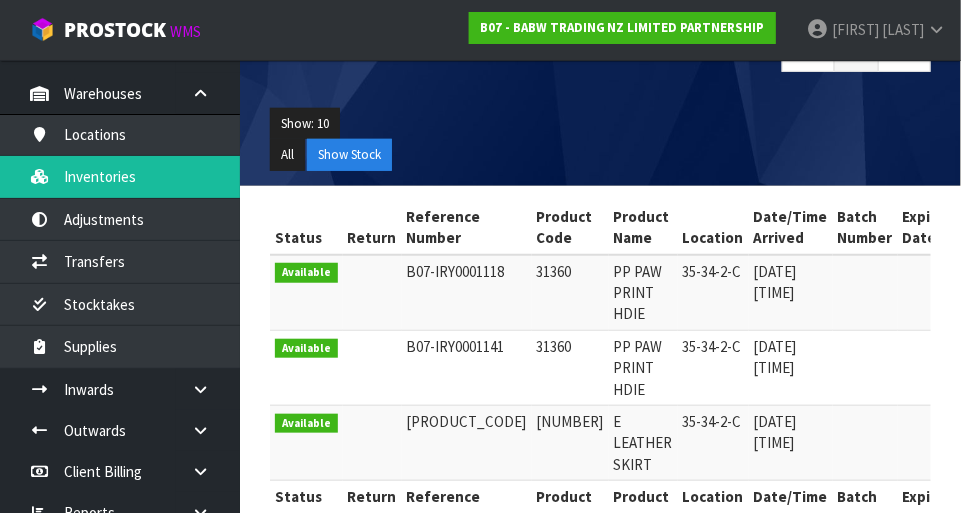 scroll, scrollTop: 305, scrollLeft: 0, axis: vertical 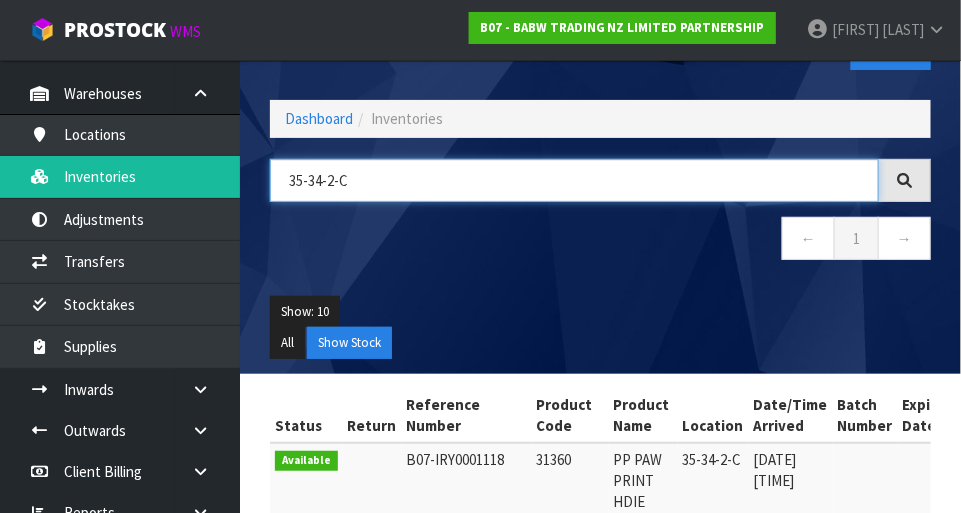 click on "35-34-2-C" at bounding box center [574, 180] 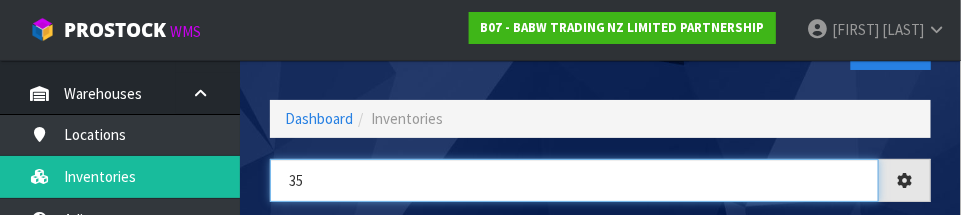 type on "3" 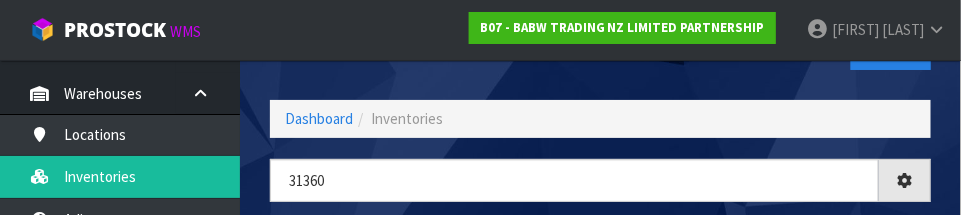 click on "Export" at bounding box center (774, 48) 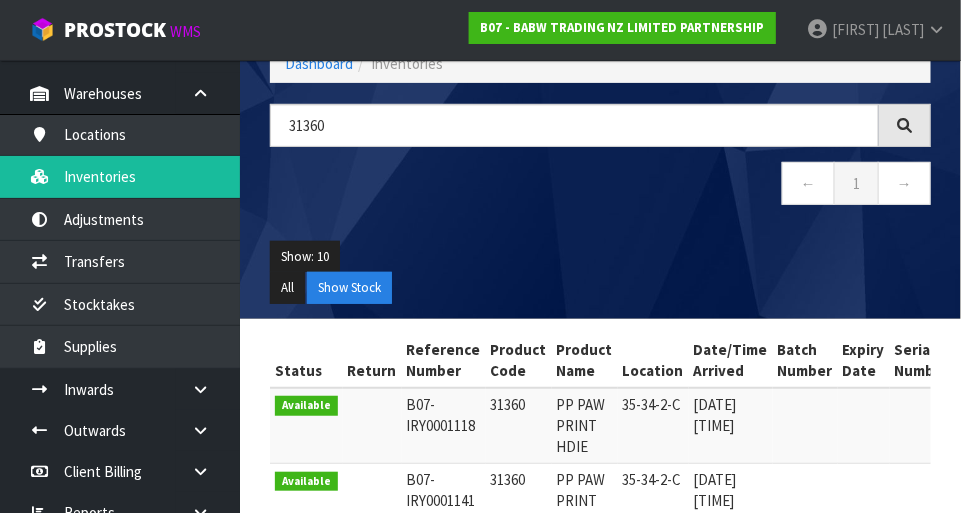 scroll, scrollTop: 230, scrollLeft: 0, axis: vertical 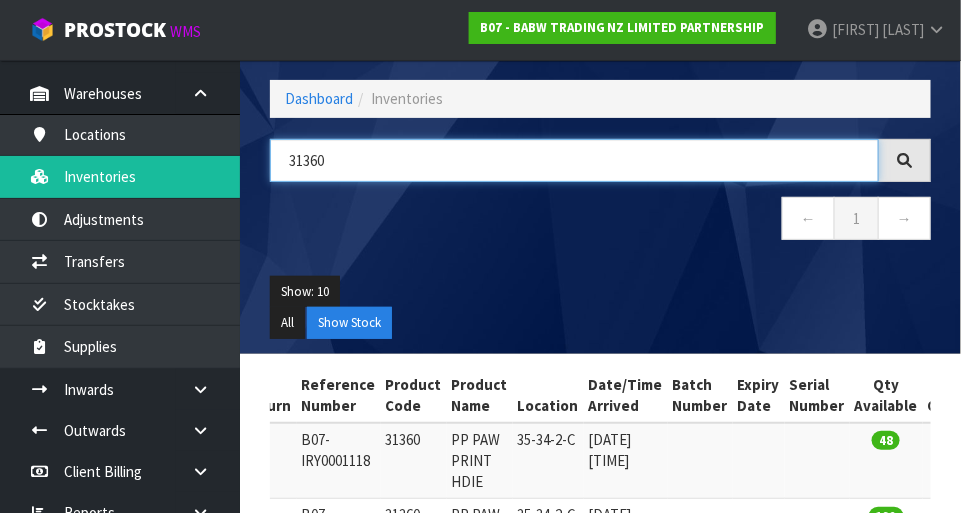 click on "31360" at bounding box center [574, 160] 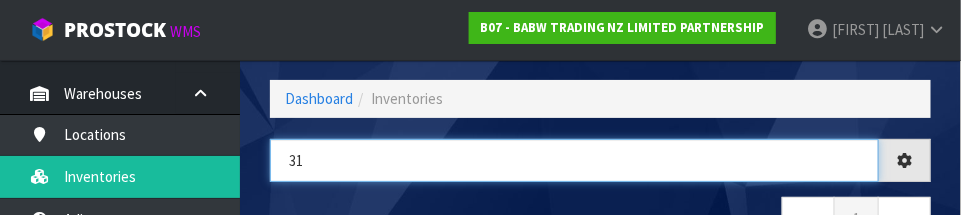 type on "3" 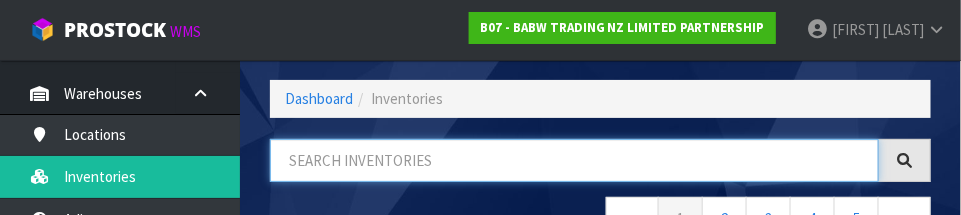 type on "3" 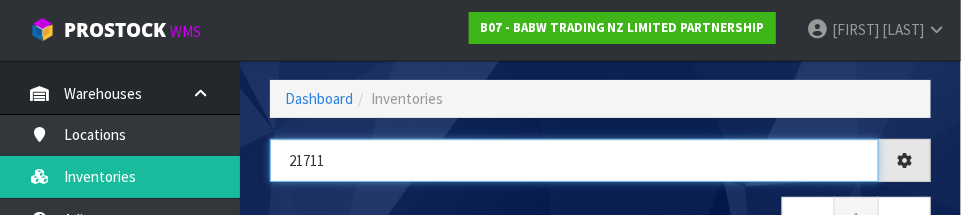 click on "21711" at bounding box center [574, 160] 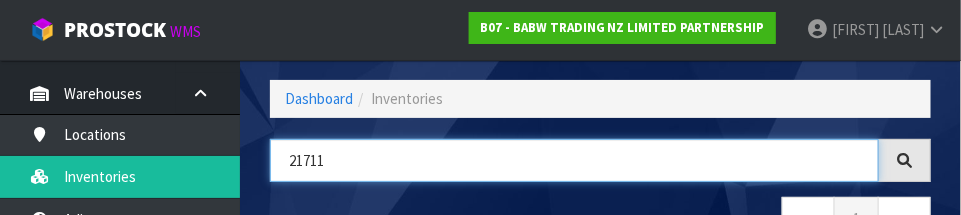 click on "21711" at bounding box center (574, 160) 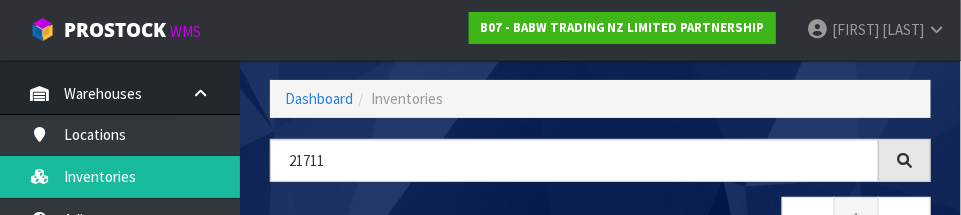 click on "Inventories
Export" at bounding box center [600, 28] 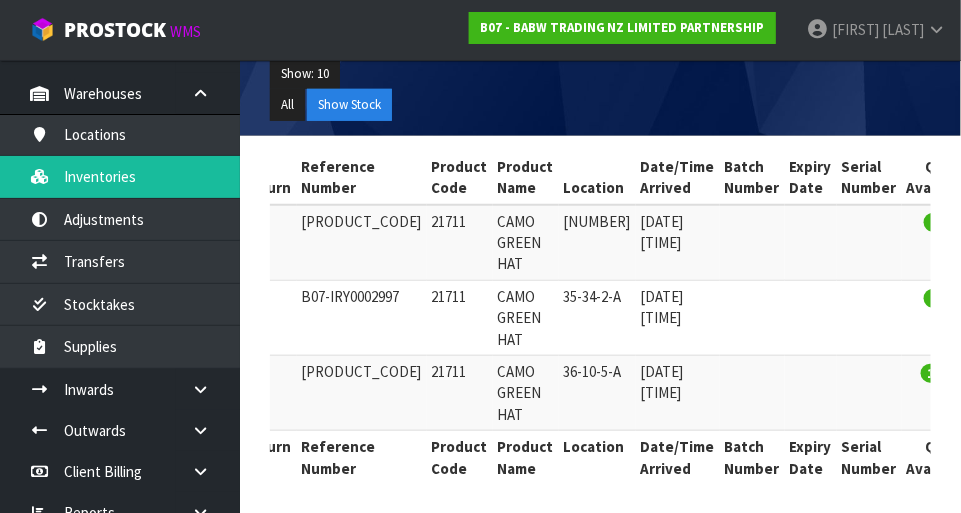 scroll, scrollTop: 302, scrollLeft: 0, axis: vertical 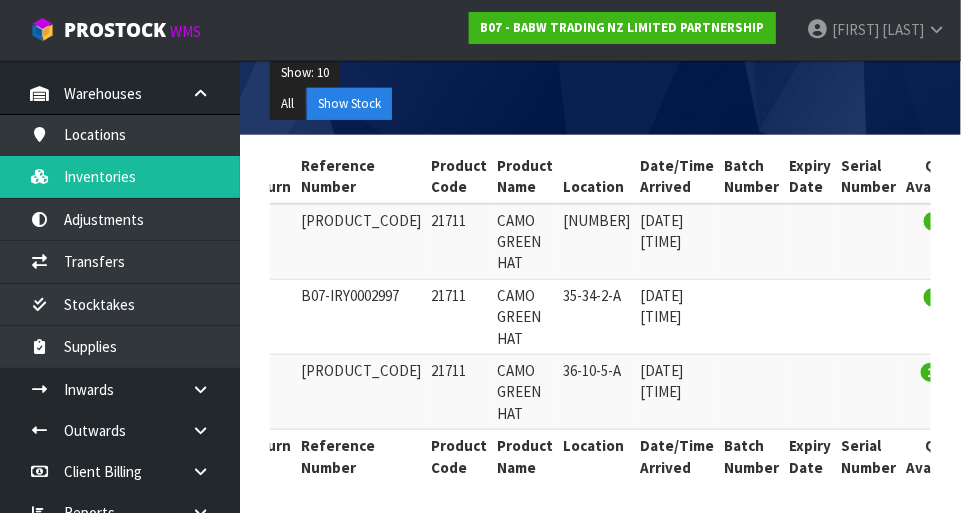 click on "CAMO GREEN HAT" at bounding box center [526, 242] 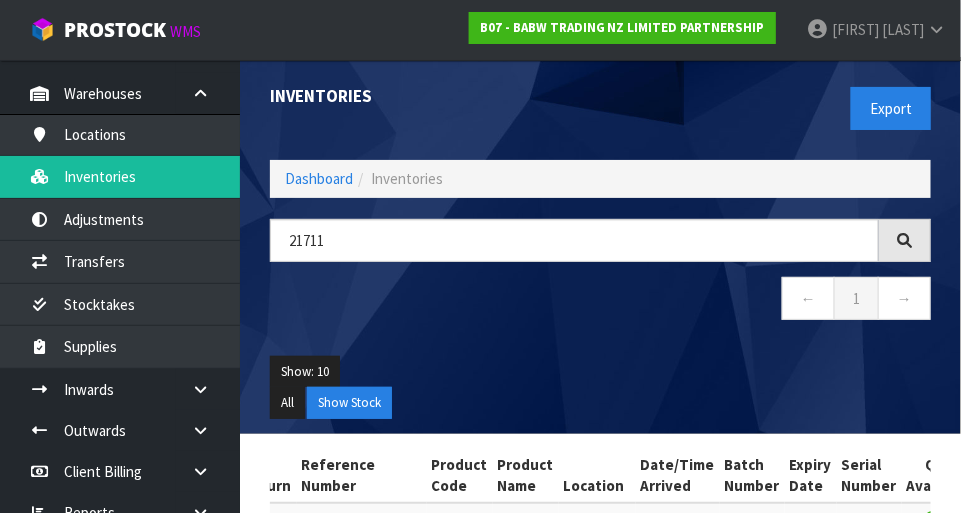 scroll, scrollTop: 6, scrollLeft: 0, axis: vertical 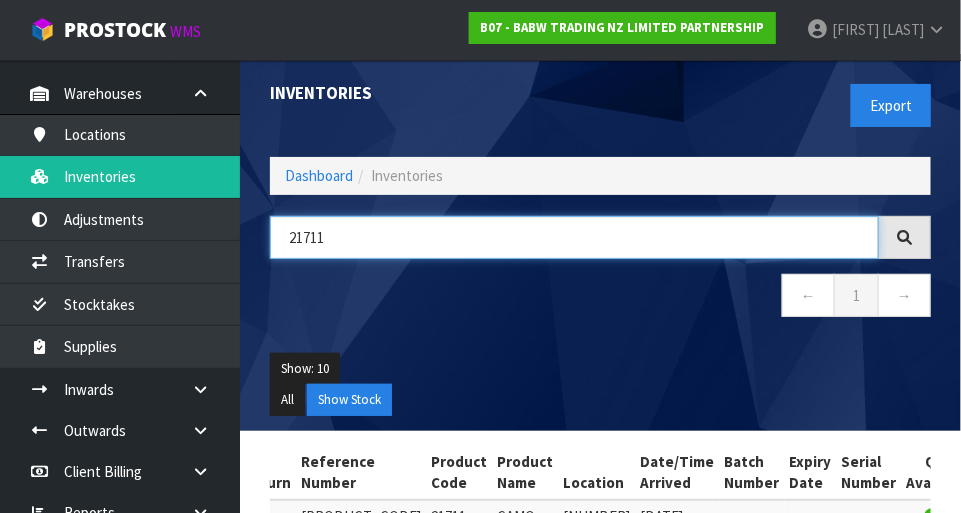 click on "21711" at bounding box center (574, 237) 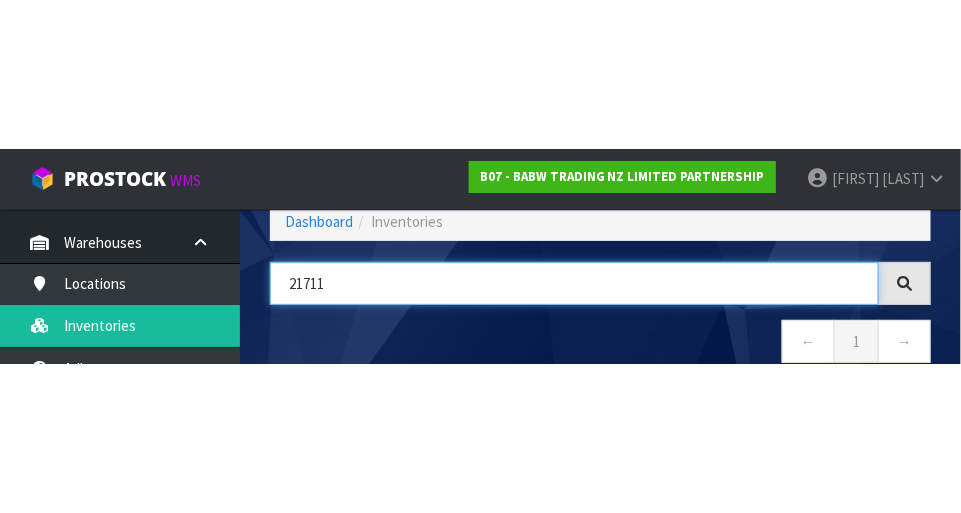 scroll, scrollTop: 135, scrollLeft: 0, axis: vertical 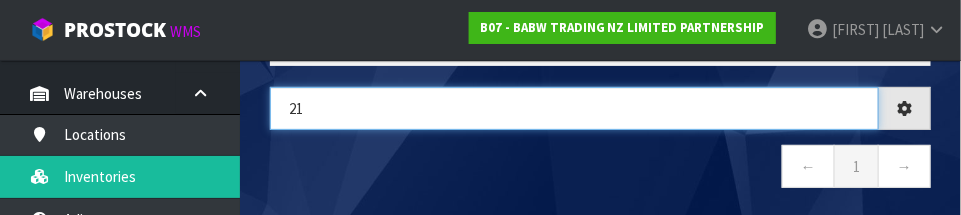 type on "2" 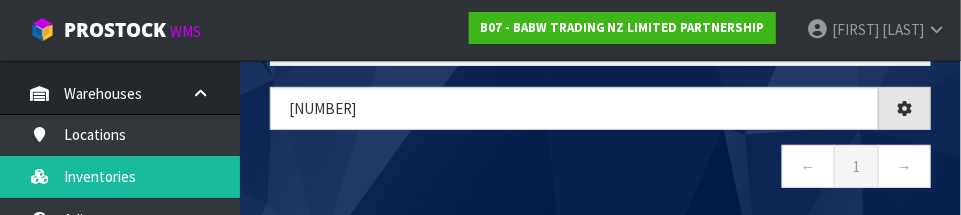 click on "←
1
→" at bounding box center [600, 169] 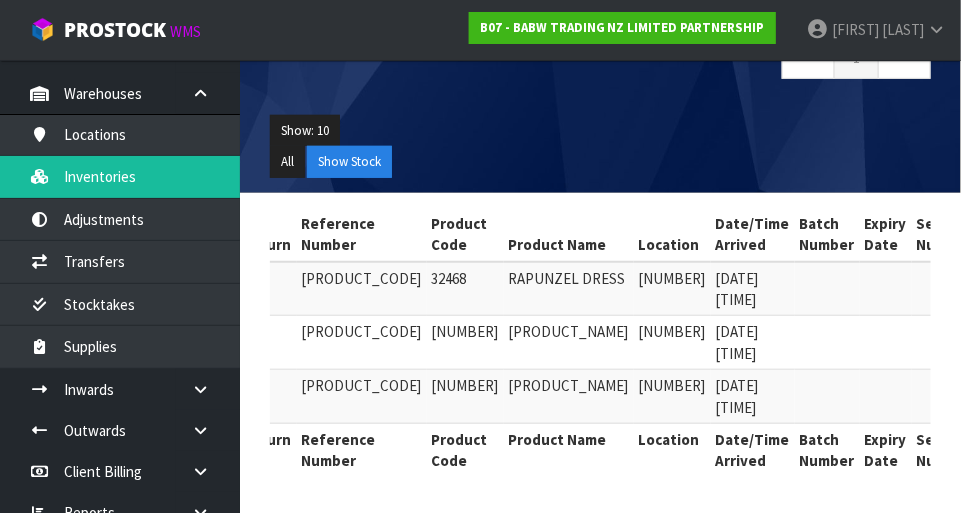 scroll, scrollTop: 49, scrollLeft: 0, axis: vertical 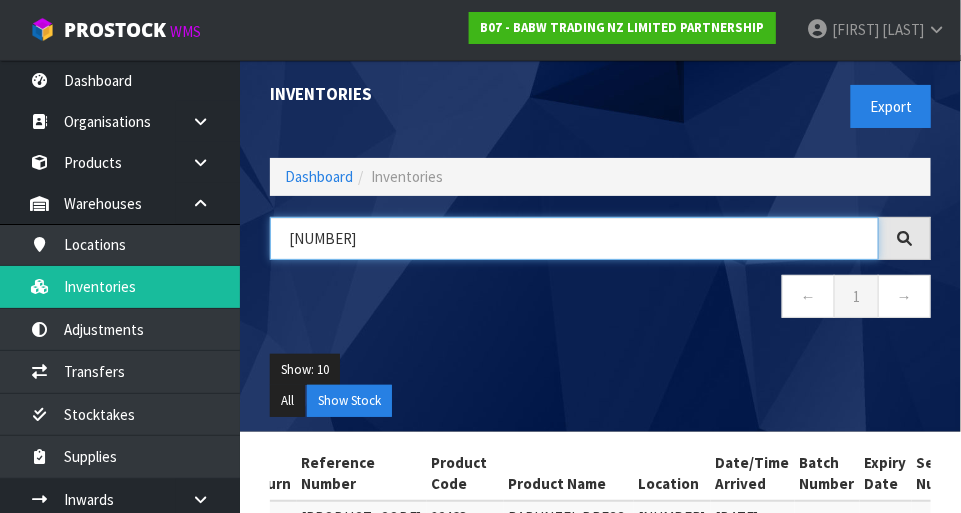 click on "[NUMBER]" at bounding box center (574, 238) 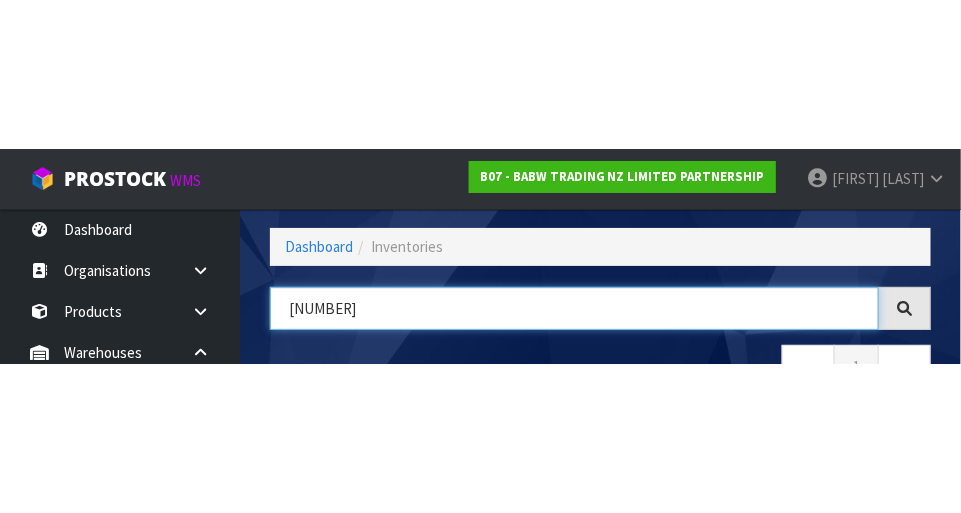 scroll, scrollTop: 135, scrollLeft: 0, axis: vertical 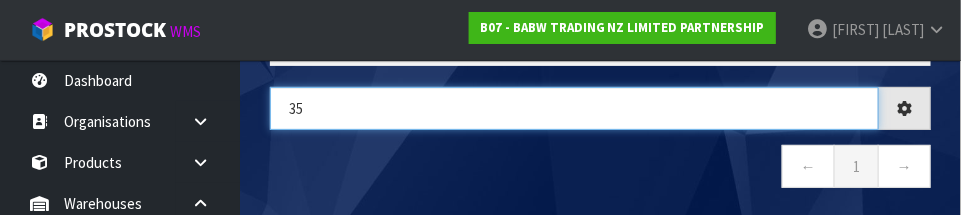 type on "3" 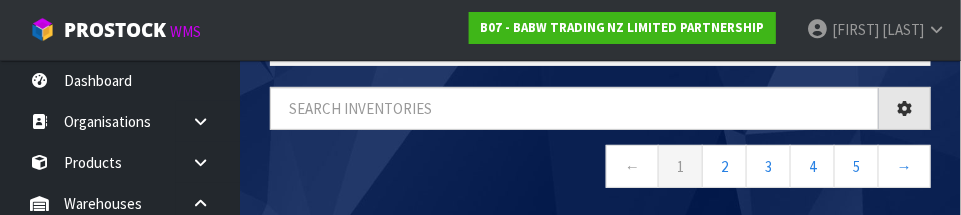 click on "←
1 2 3 4 5
→" at bounding box center [600, 169] 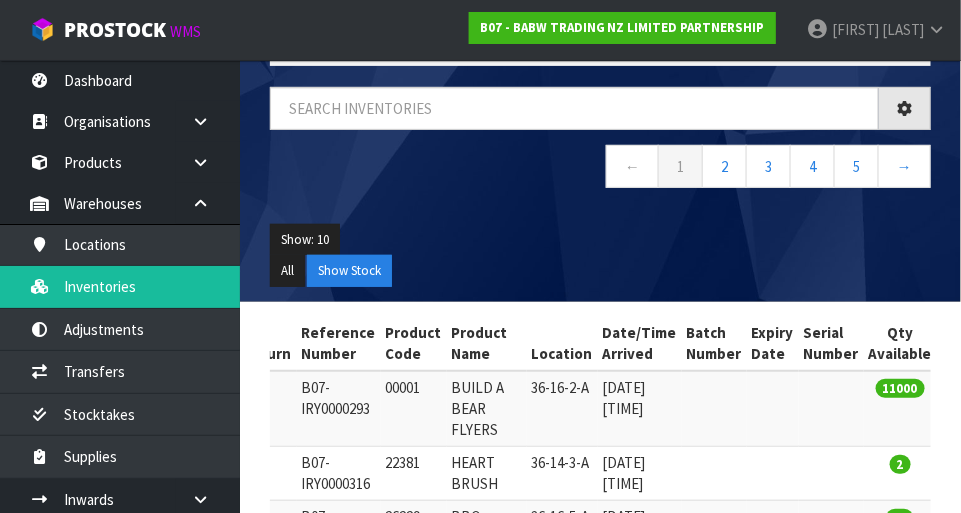click on "←
1 2 3 4 5
→" at bounding box center (600, 148) 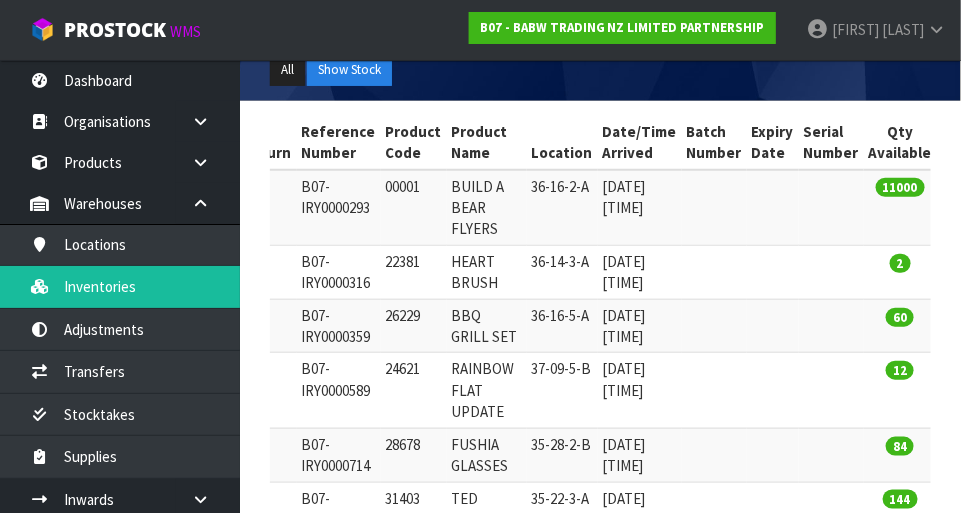 scroll, scrollTop: 340, scrollLeft: 0, axis: vertical 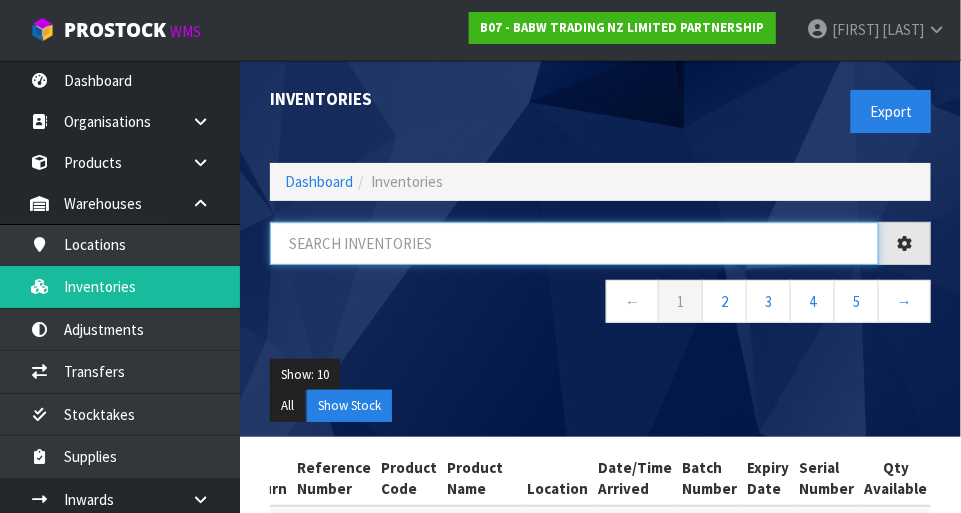 click at bounding box center (574, 243) 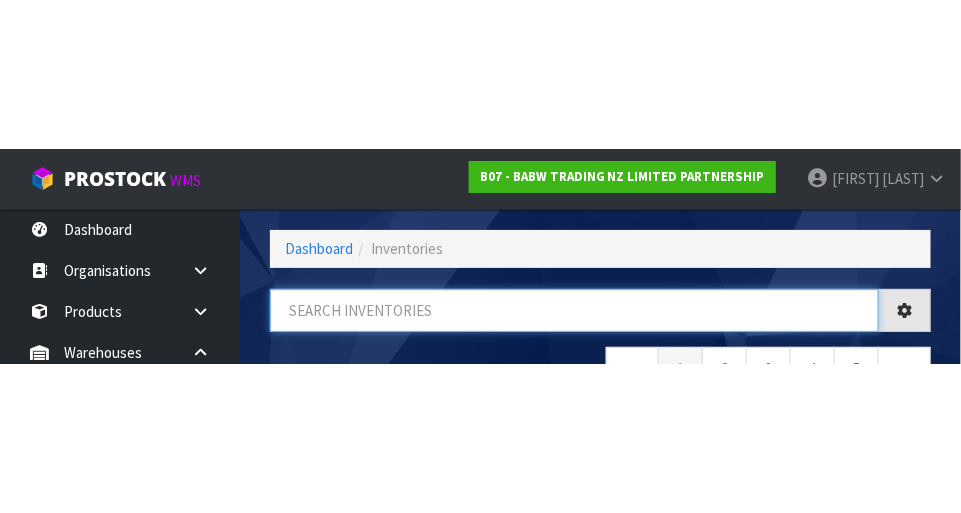 scroll, scrollTop: 135, scrollLeft: 0, axis: vertical 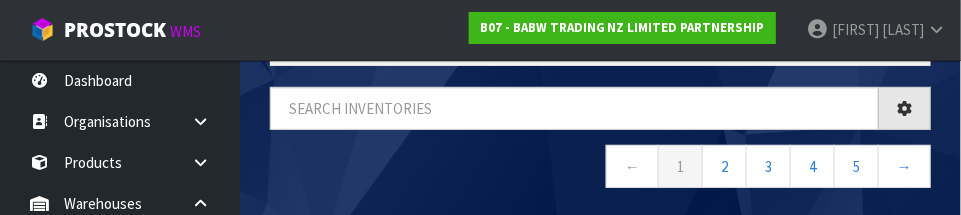 click on "←
1 2 3 4 5
→" at bounding box center [600, 169] 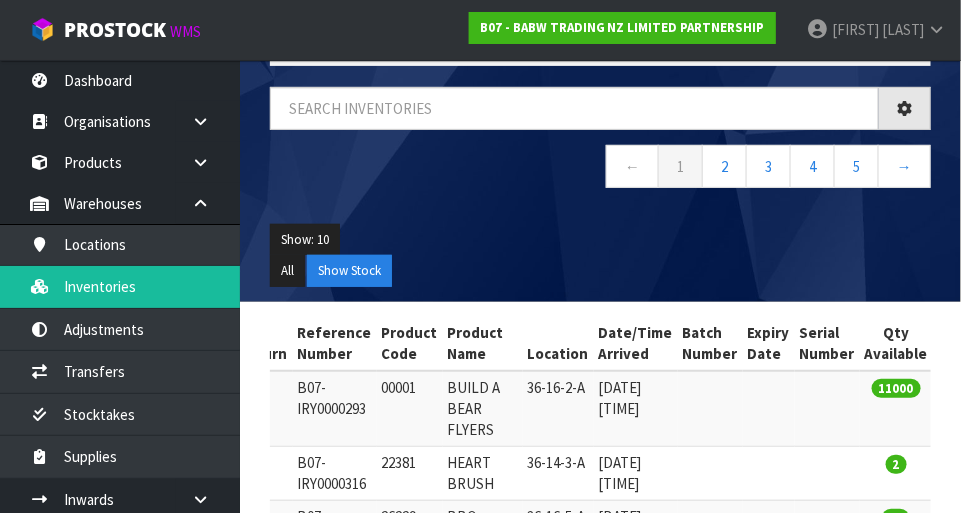 click on "All
Show Stock" at bounding box center [600, 240] 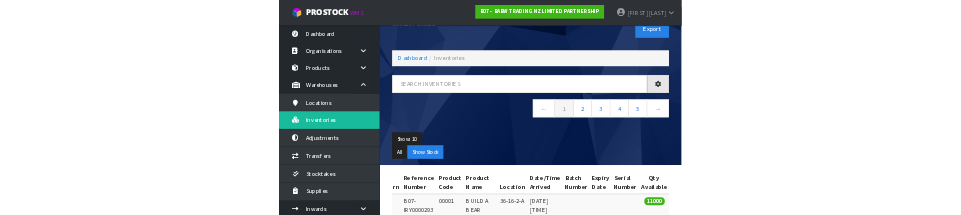 scroll, scrollTop: 50, scrollLeft: 0, axis: vertical 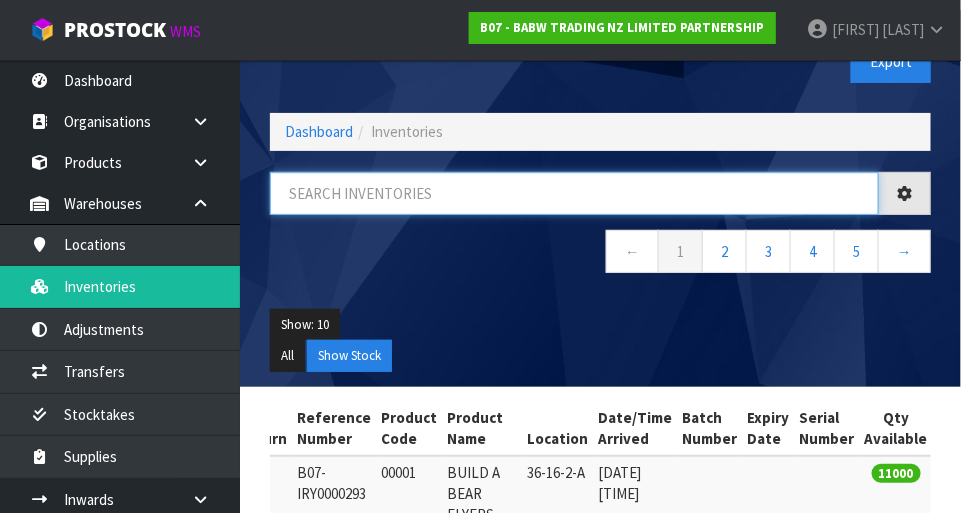 click at bounding box center (574, 193) 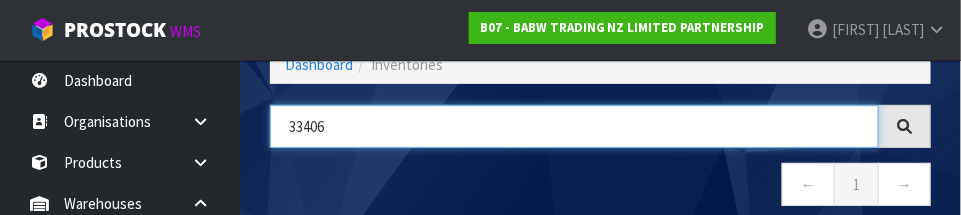 scroll, scrollTop: 173, scrollLeft: 0, axis: vertical 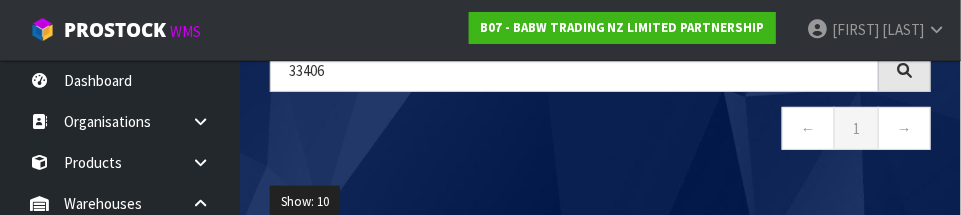 click on "←
1
→" at bounding box center [600, 131] 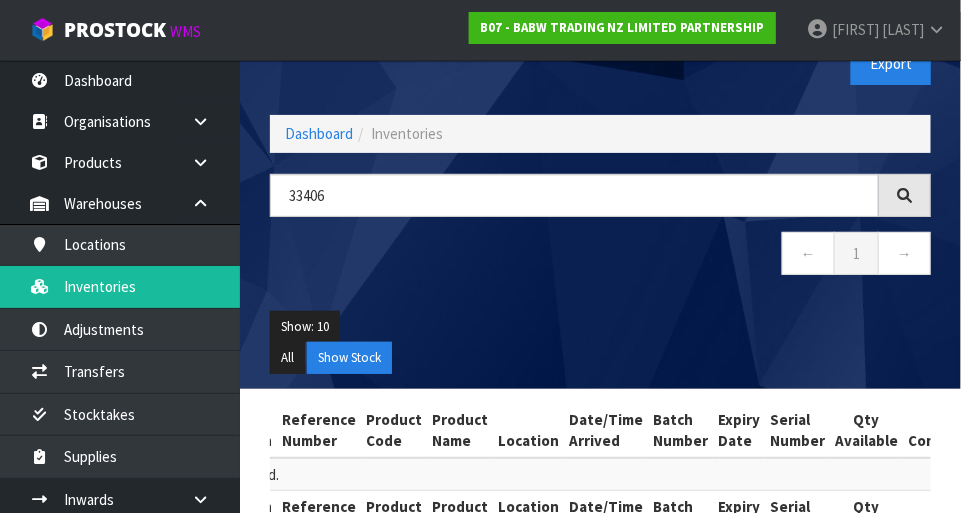 scroll, scrollTop: 49, scrollLeft: 0, axis: vertical 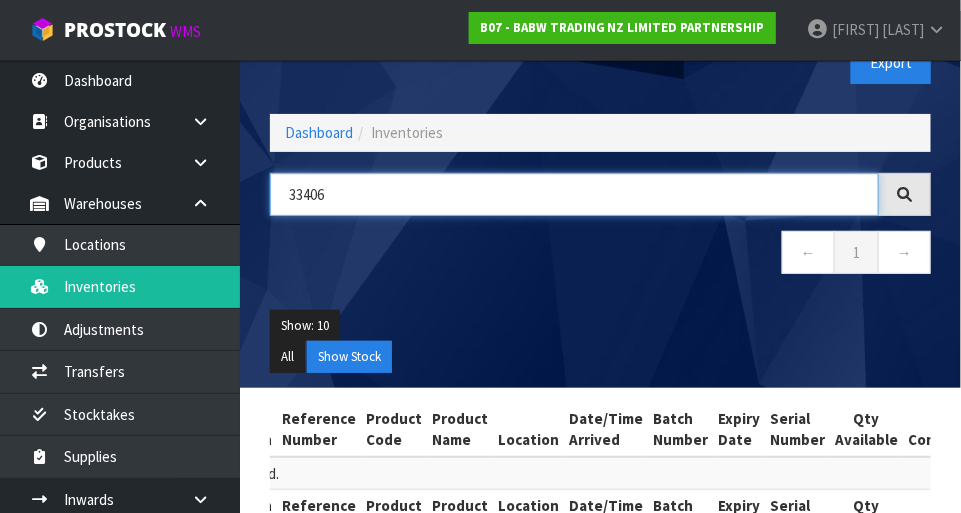 click on "33406" at bounding box center [574, 194] 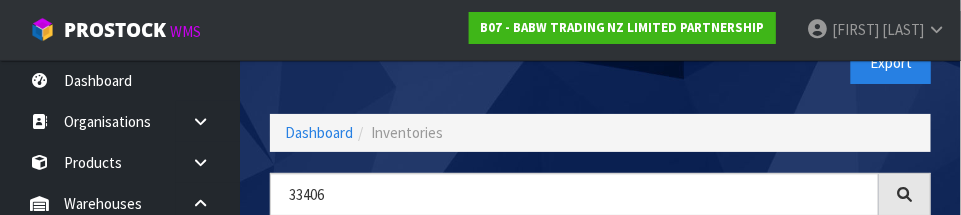 click on "Inventories" at bounding box center [428, 45] 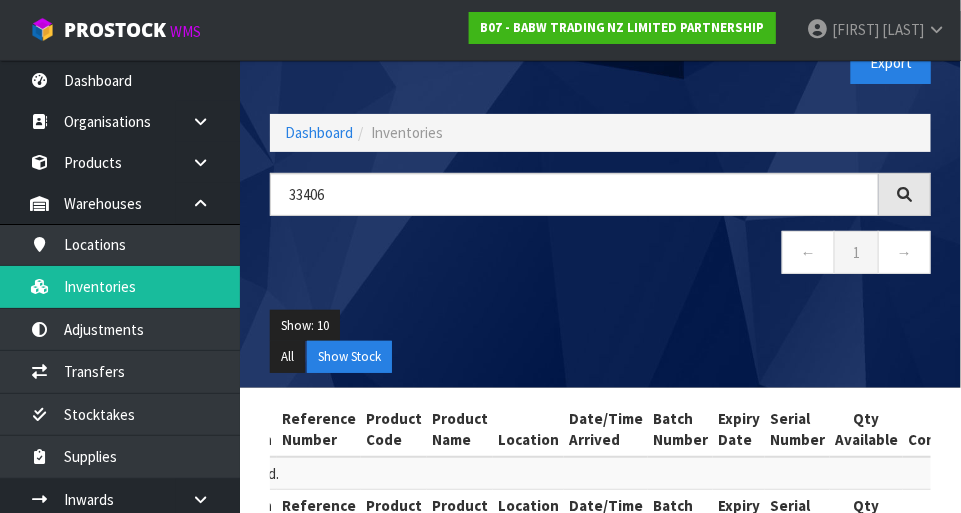 scroll, scrollTop: 112, scrollLeft: 0, axis: vertical 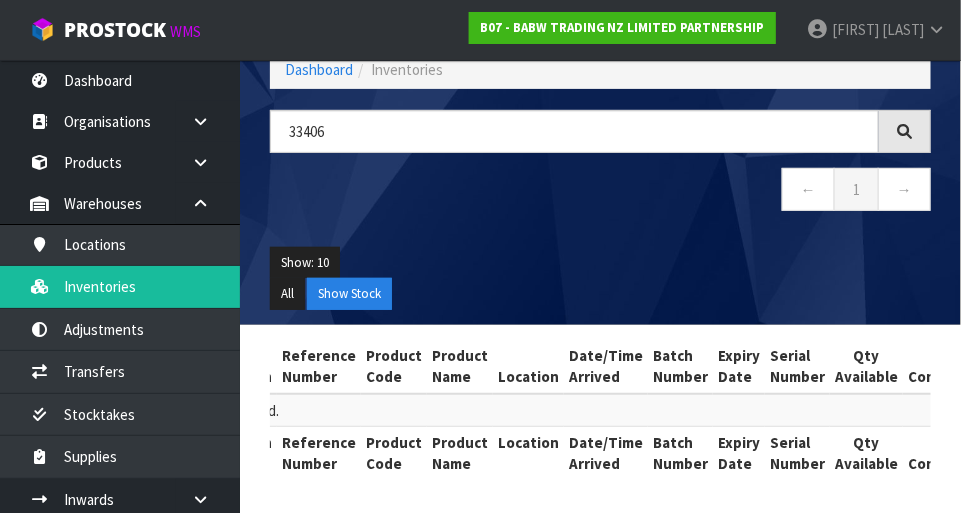 click on "Serial Number" at bounding box center (797, 367) 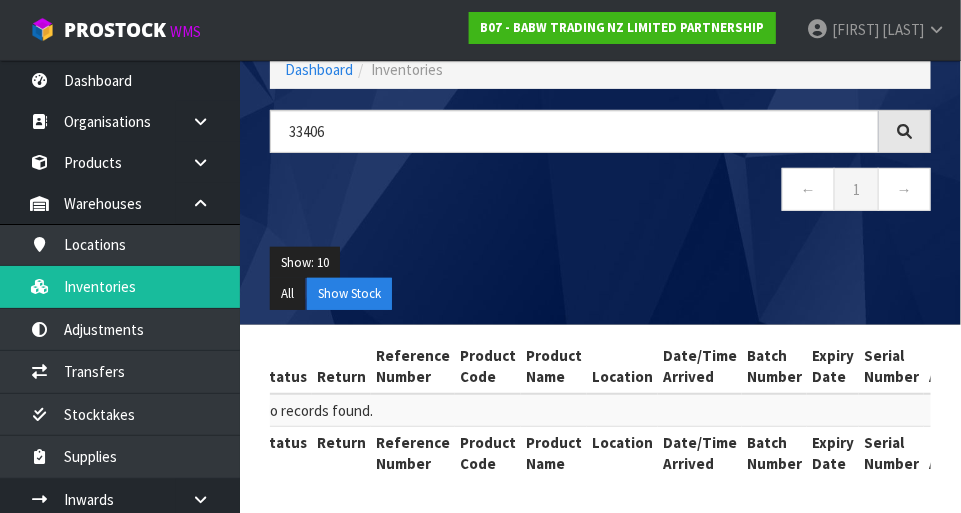 scroll, scrollTop: 0, scrollLeft: 18, axis: horizontal 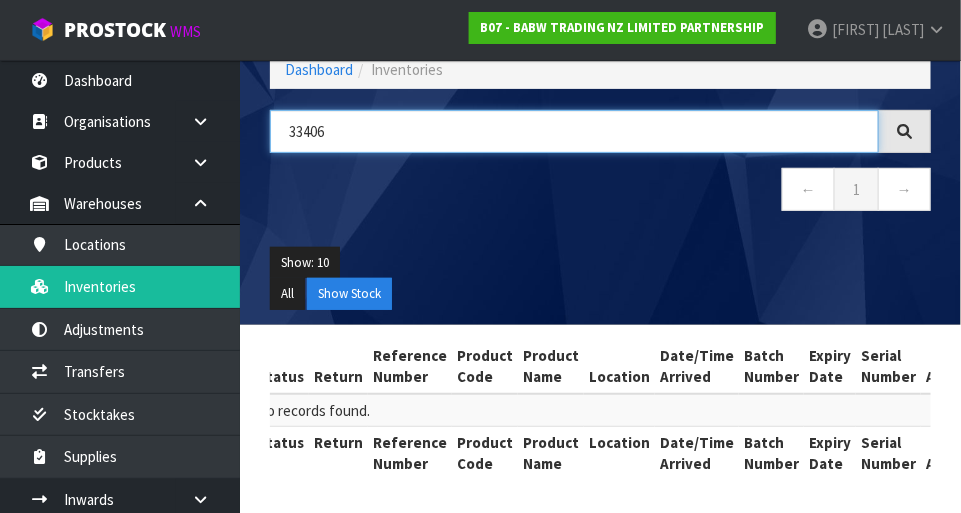 click on "33406" at bounding box center (574, 131) 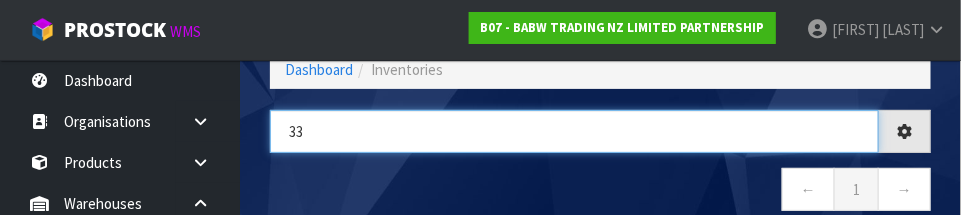 type on "3" 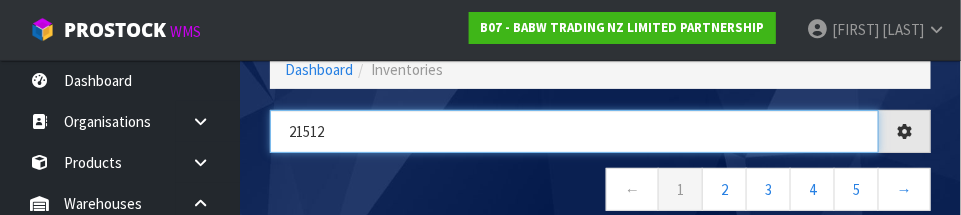 type on "21512" 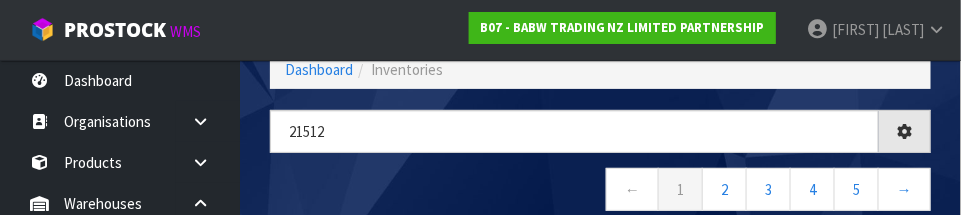 click on "←
1 2 3 4 5
→" at bounding box center [600, 192] 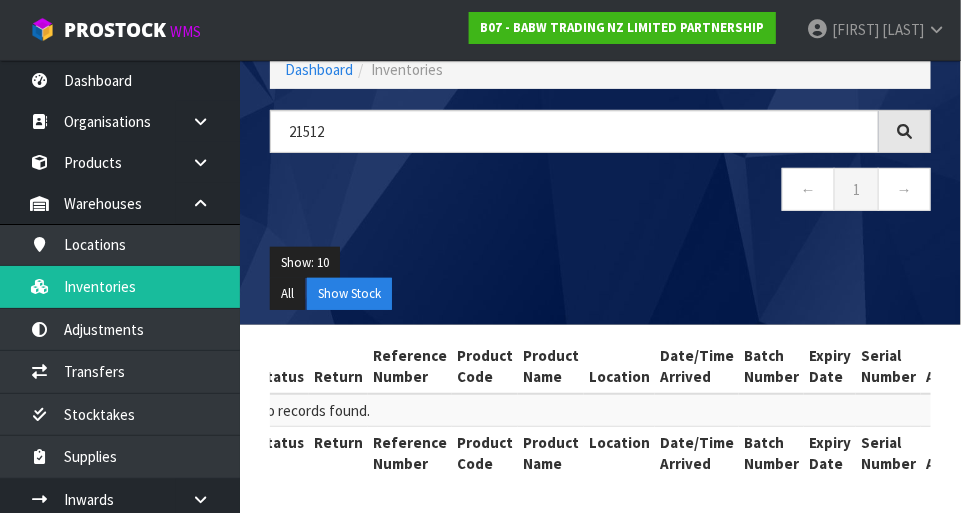 scroll, scrollTop: 0, scrollLeft: 0, axis: both 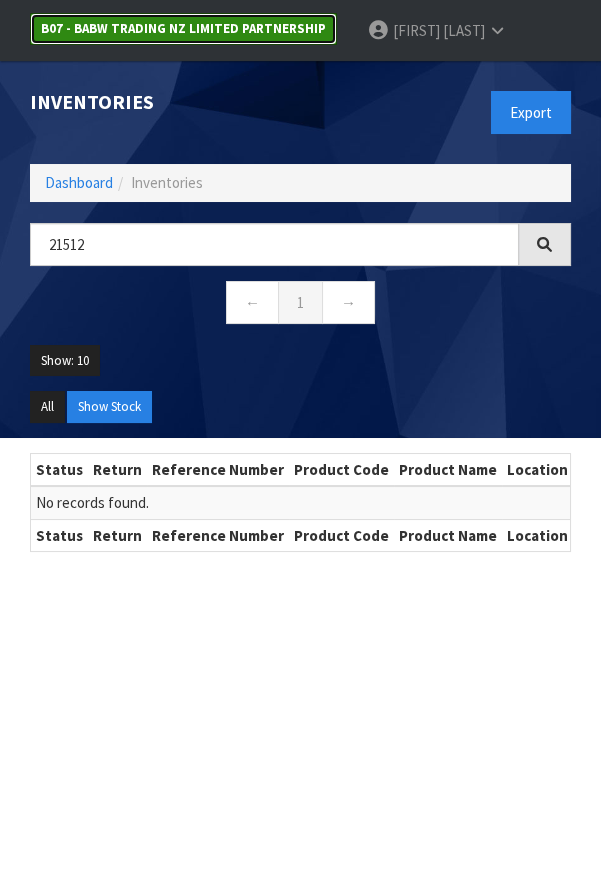 click on "B07 - BABW TRADING NZ LIMITED PARTNERSHIP" at bounding box center [183, 29] 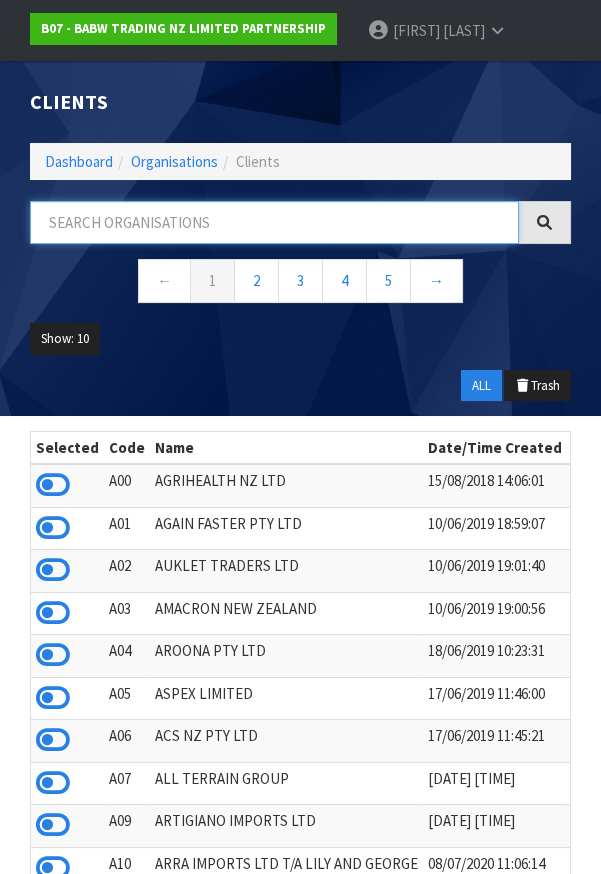 click at bounding box center (274, 222) 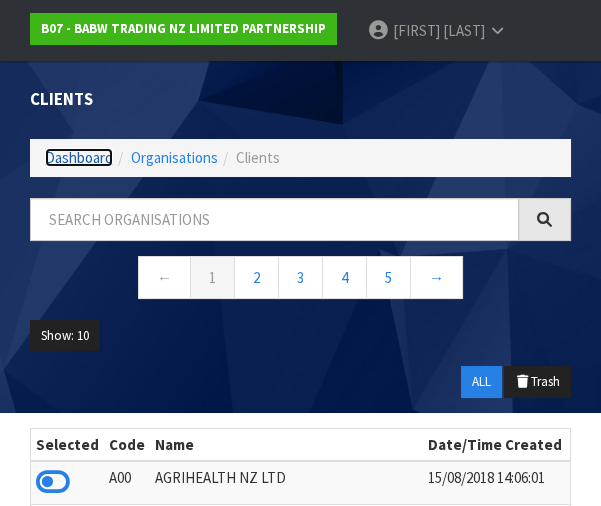 click on "Dashboard" at bounding box center [79, 157] 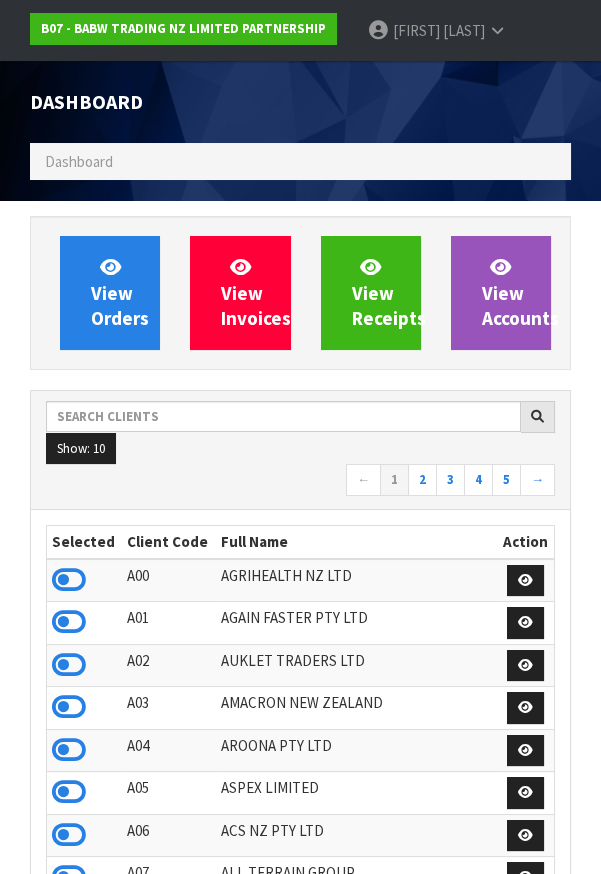 scroll, scrollTop: 998425, scrollLeft: 999429, axis: both 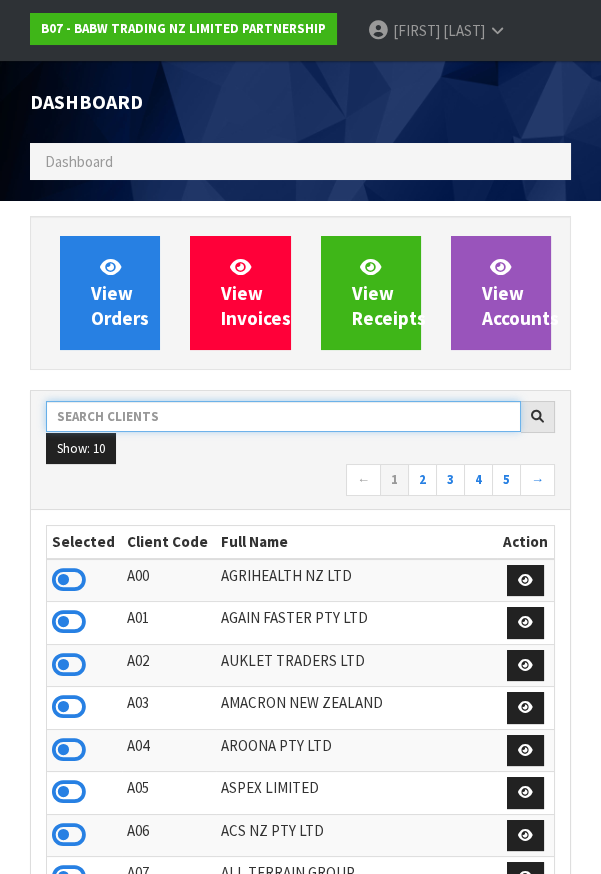 click at bounding box center [283, 416] 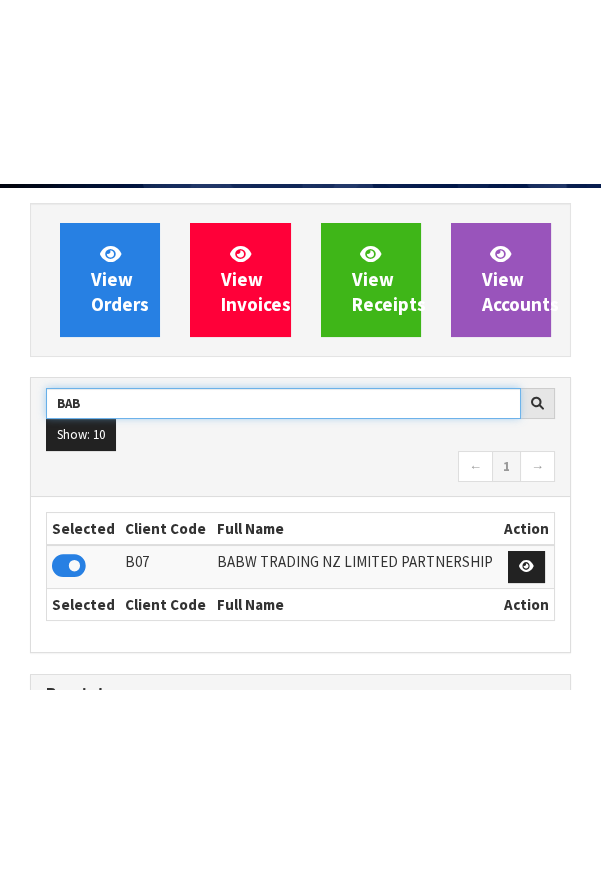 scroll, scrollTop: 241, scrollLeft: 0, axis: vertical 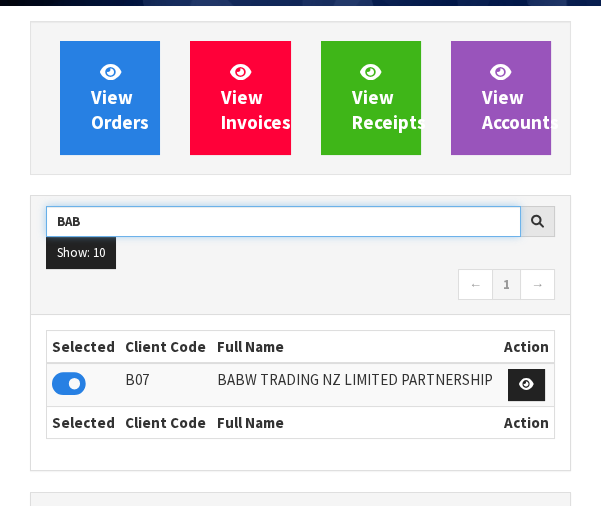type on "BAB" 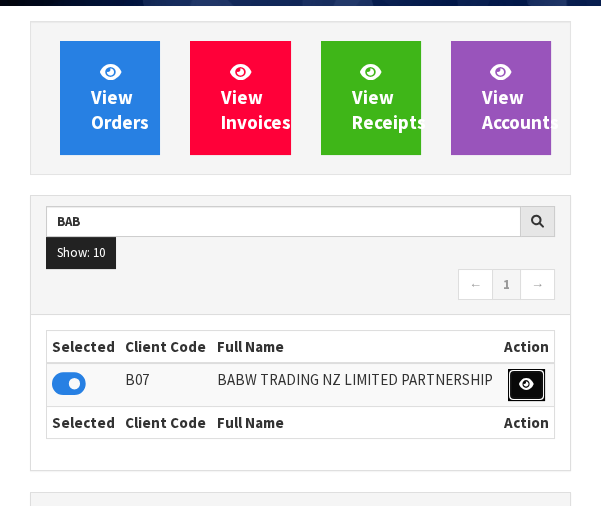click at bounding box center (526, 384) 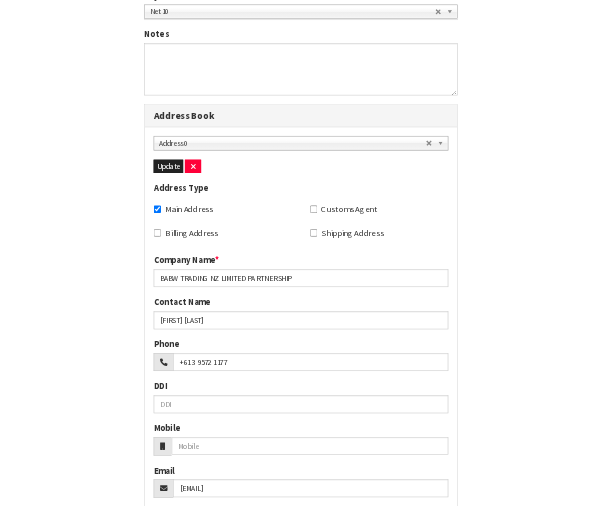 scroll, scrollTop: 0, scrollLeft: 0, axis: both 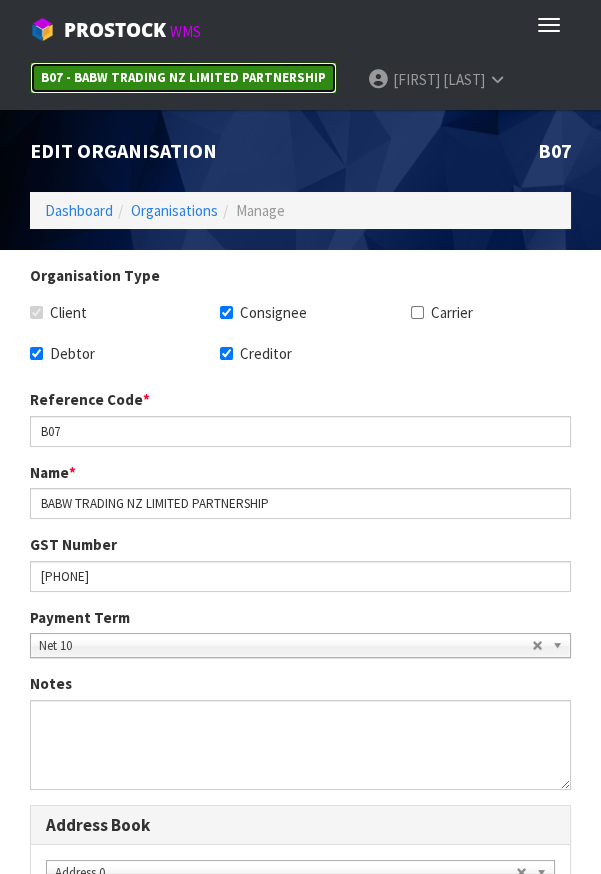 click on "B07 - BABW TRADING NZ LIMITED PARTNERSHIP" at bounding box center (183, 77) 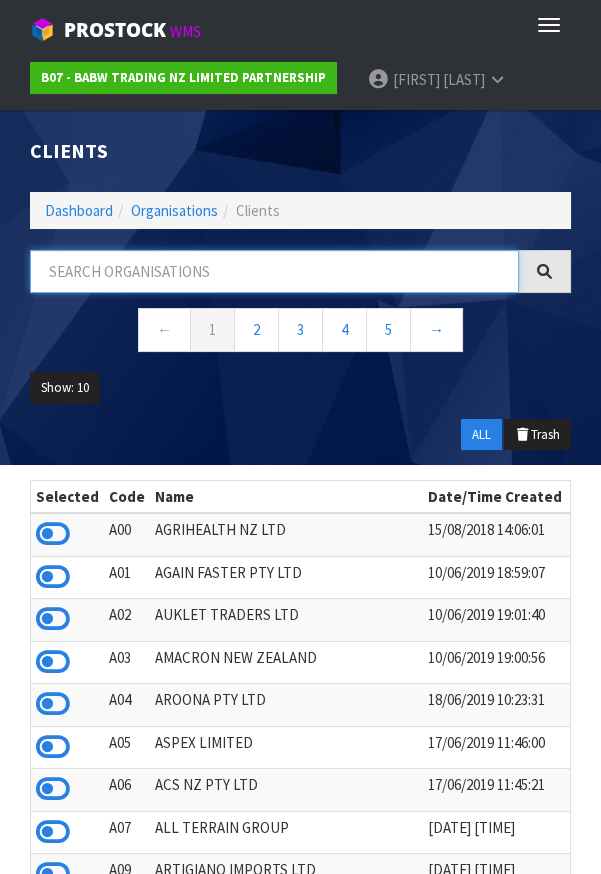 click at bounding box center [274, 271] 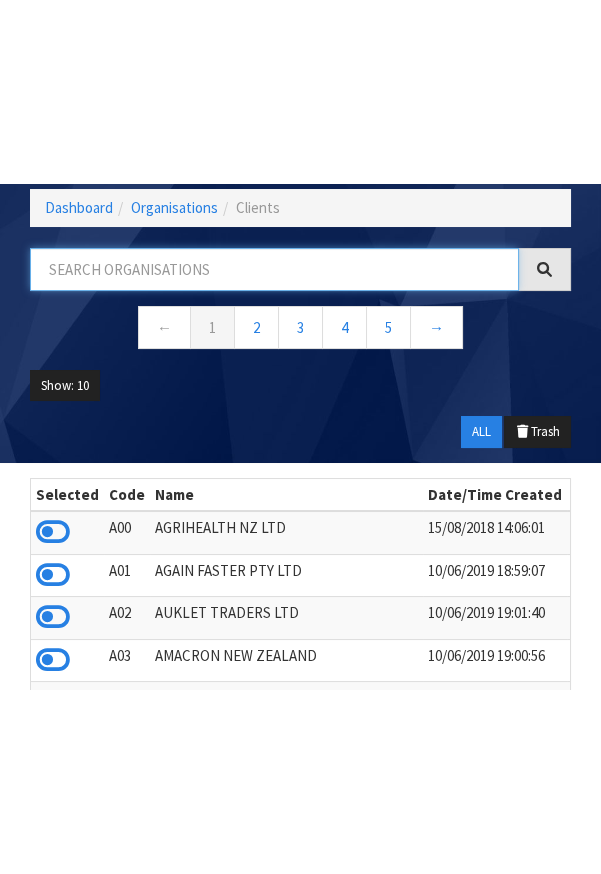 scroll, scrollTop: 0, scrollLeft: 0, axis: both 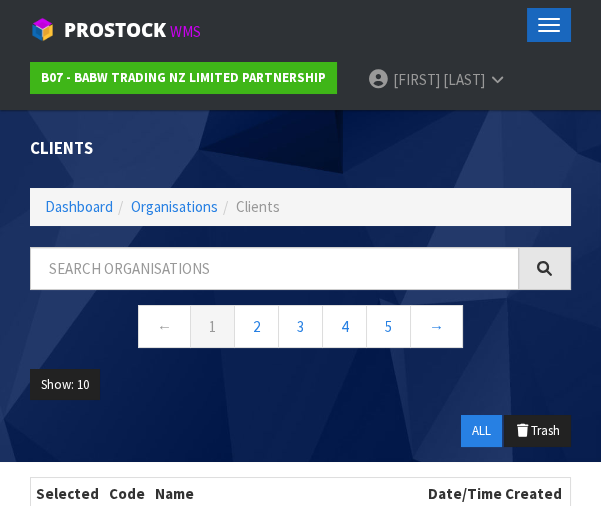 click on "Toggle navigation" at bounding box center [549, 25] 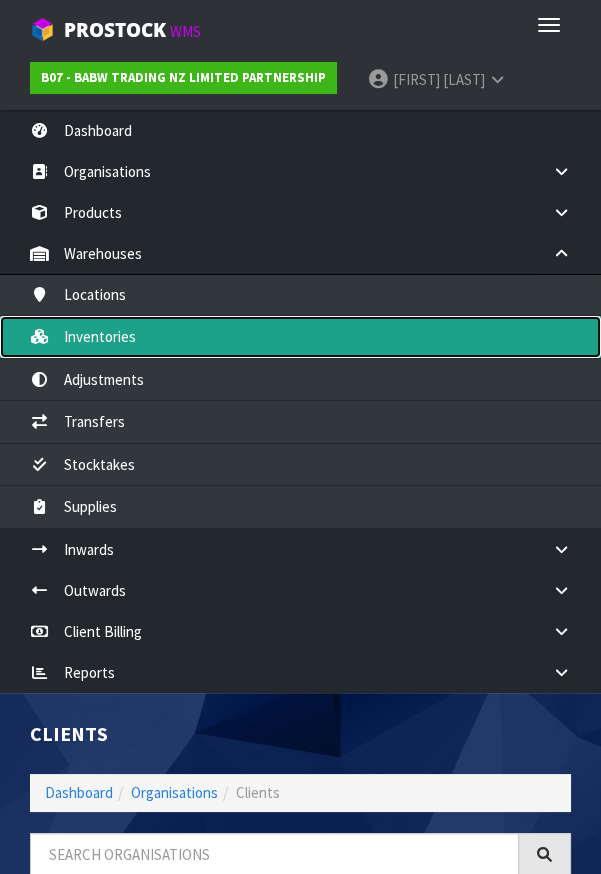 click on "Inventories" at bounding box center (300, 336) 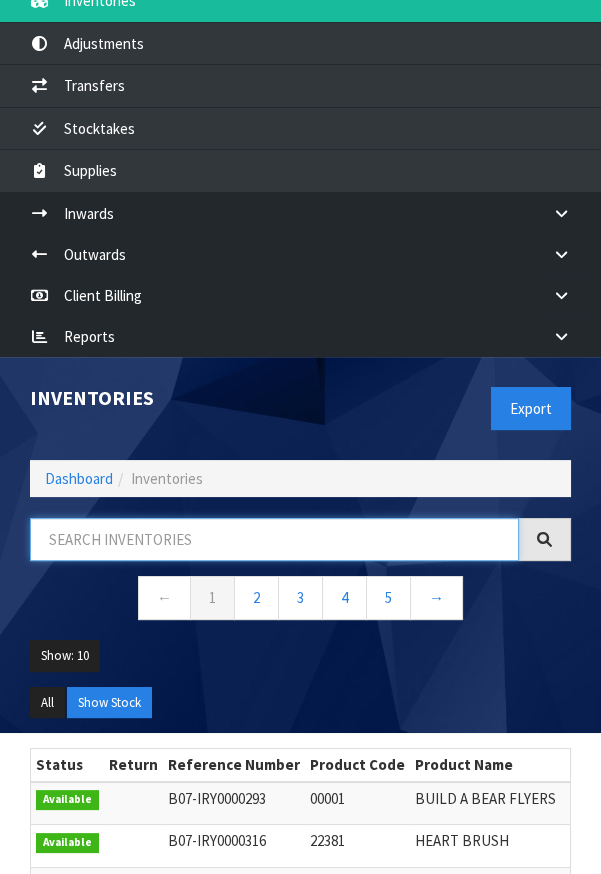 click at bounding box center [274, 539] 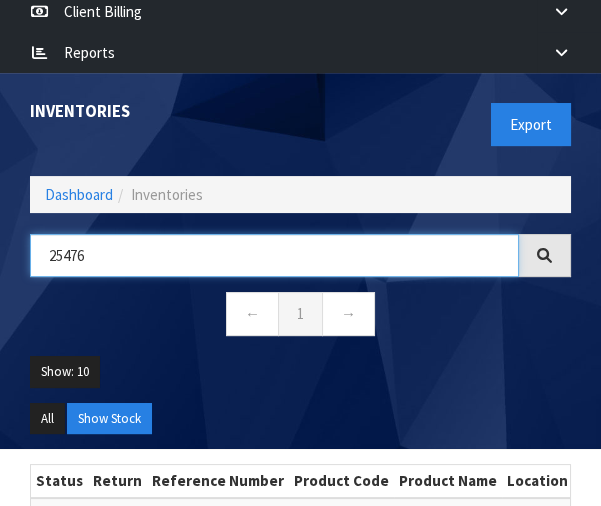 scroll, scrollTop: 703, scrollLeft: 0, axis: vertical 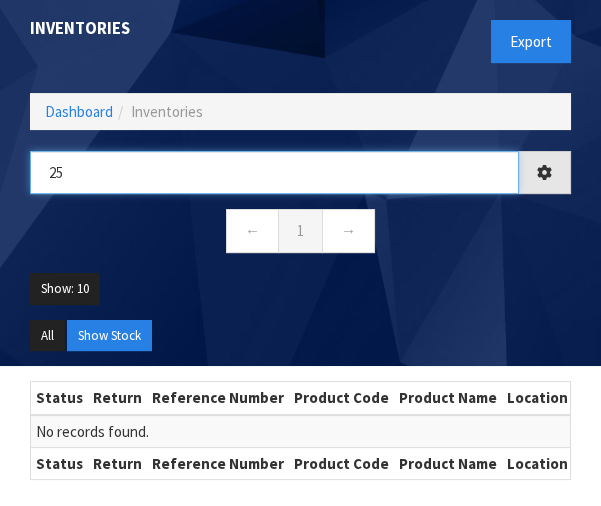 type on "2" 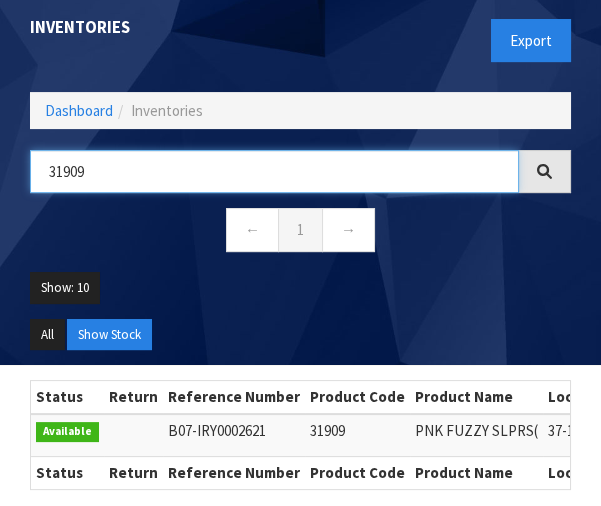 scroll, scrollTop: 703, scrollLeft: 0, axis: vertical 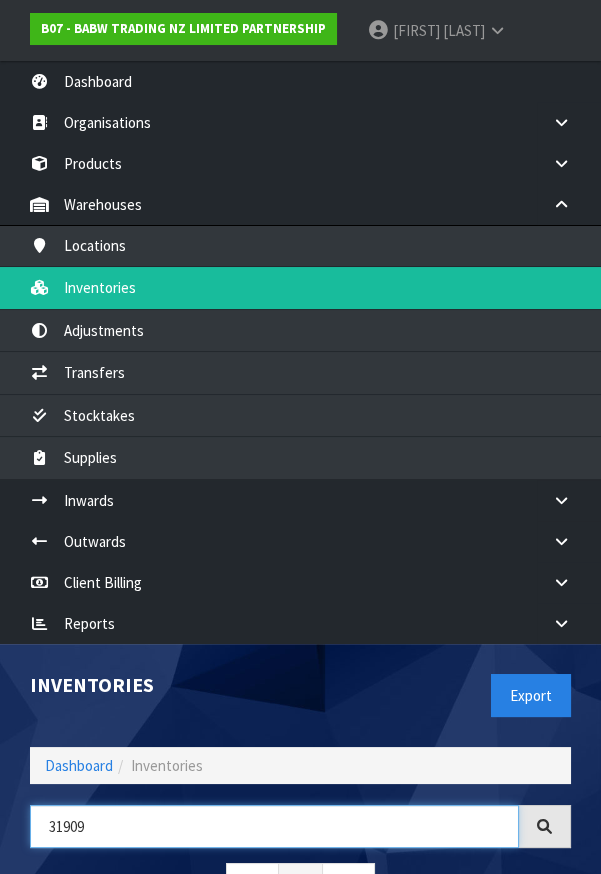 click on "31909" at bounding box center [274, 826] 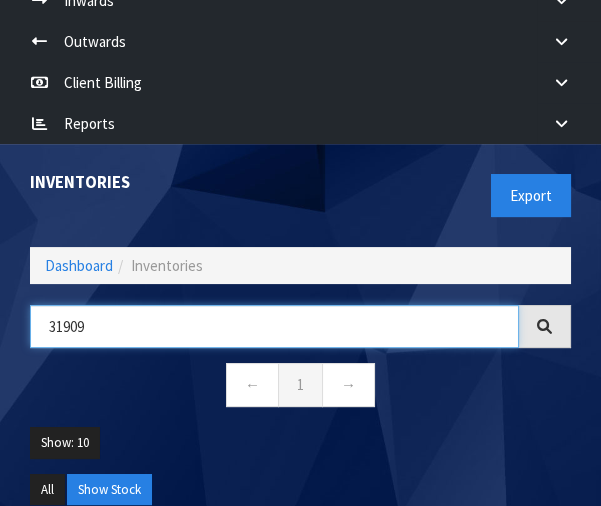 scroll, scrollTop: 608, scrollLeft: 0, axis: vertical 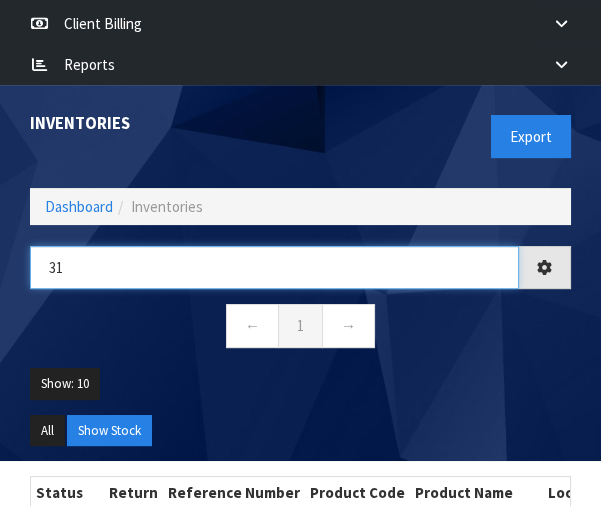 type on "3" 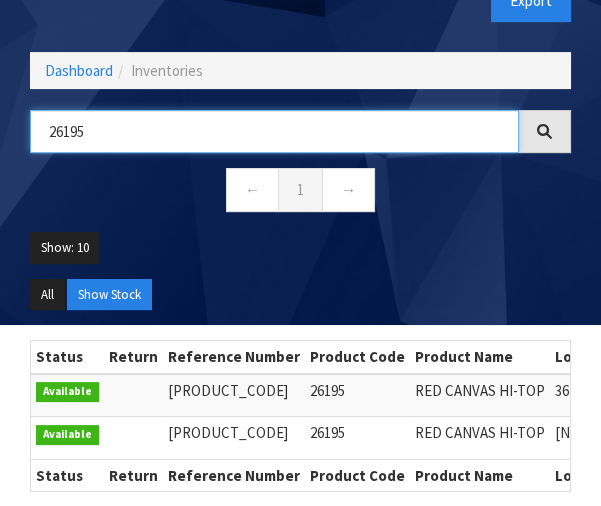 scroll, scrollTop: 742, scrollLeft: 0, axis: vertical 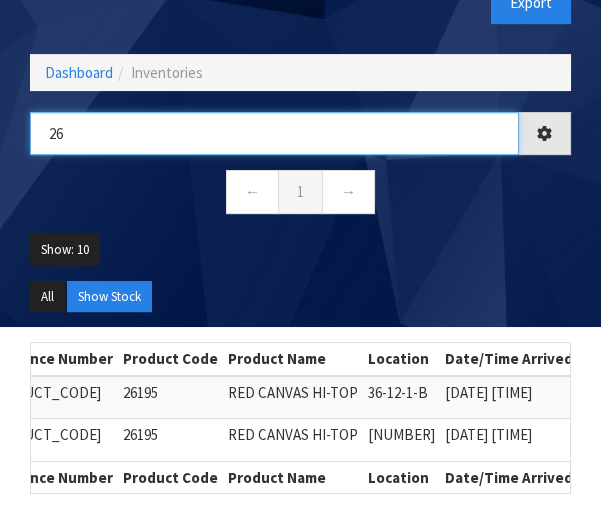type on "2" 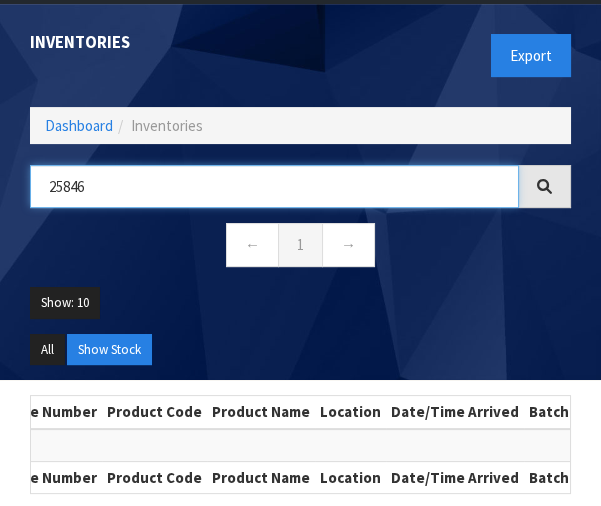 scroll, scrollTop: 688, scrollLeft: 0, axis: vertical 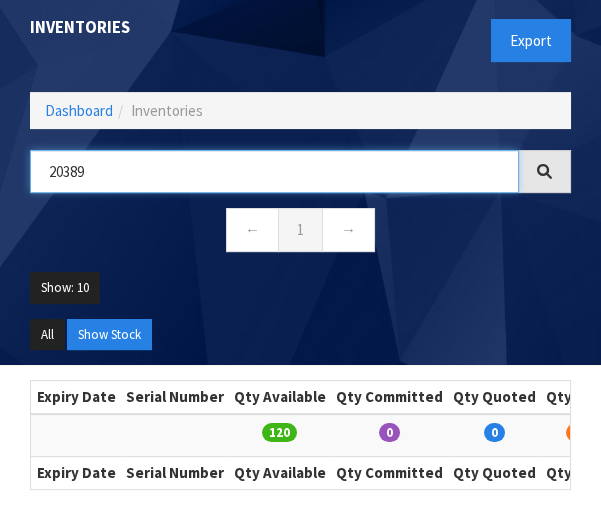 click on "20389" at bounding box center (274, 171) 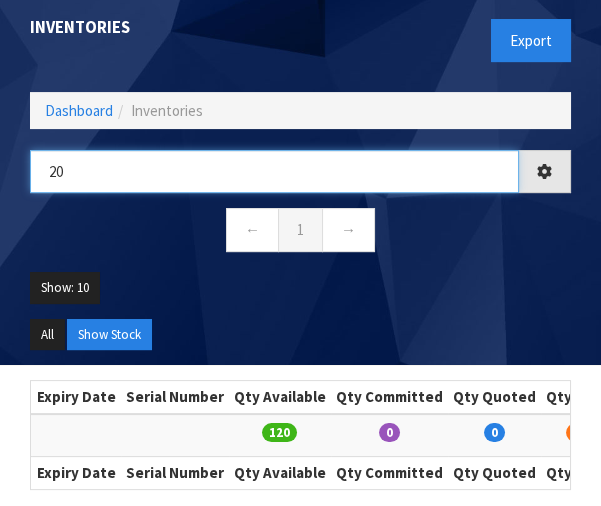 type on "2" 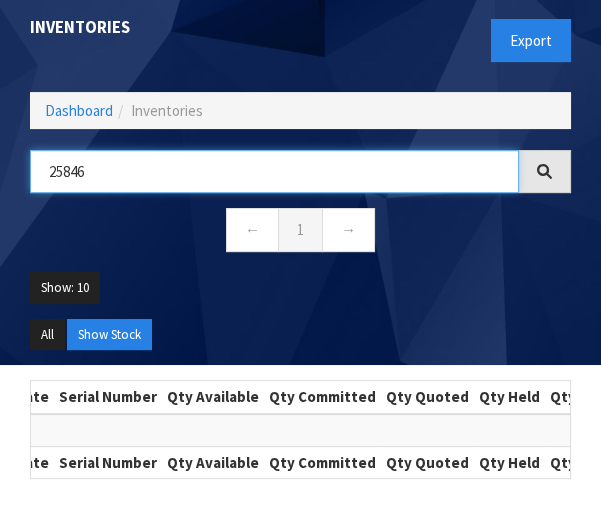 scroll, scrollTop: 703, scrollLeft: 0, axis: vertical 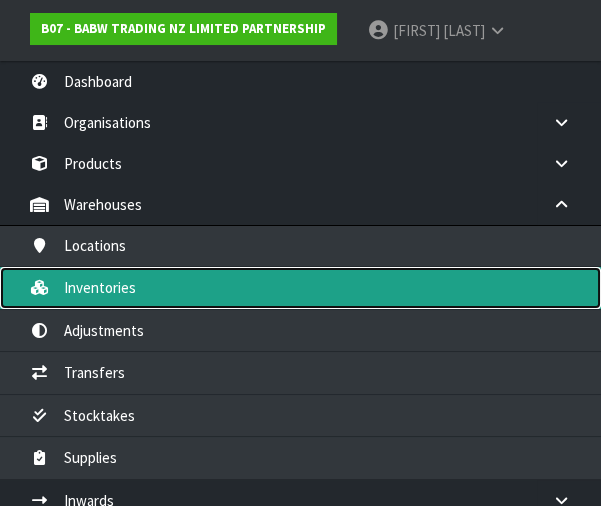 click on "Inventories" at bounding box center (300, 287) 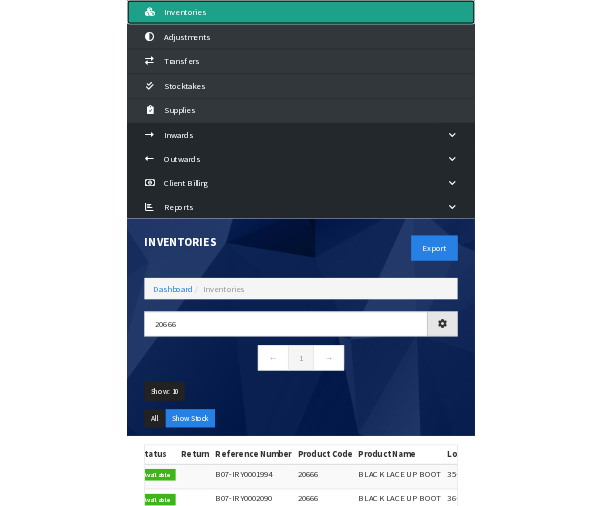 scroll, scrollTop: 316, scrollLeft: 0, axis: vertical 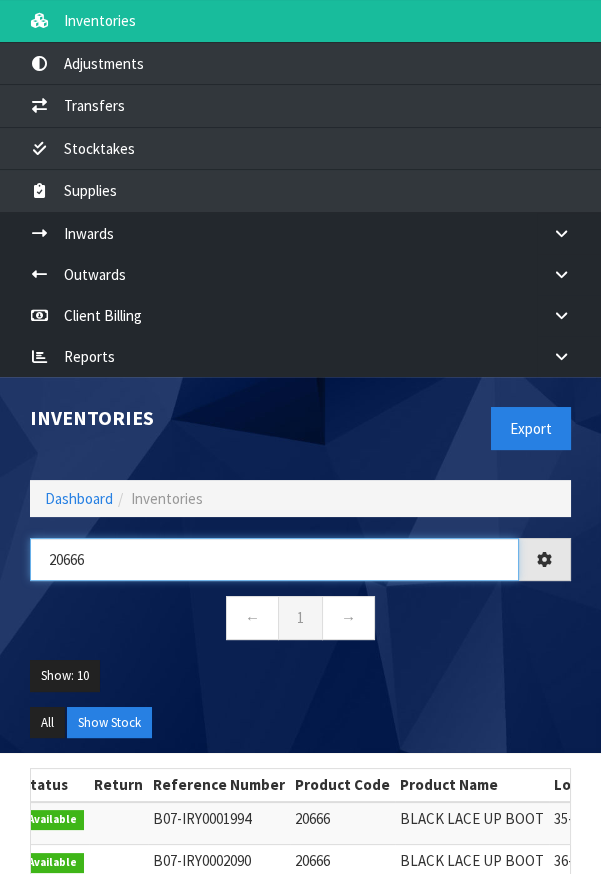 click on "20666" at bounding box center (274, 559) 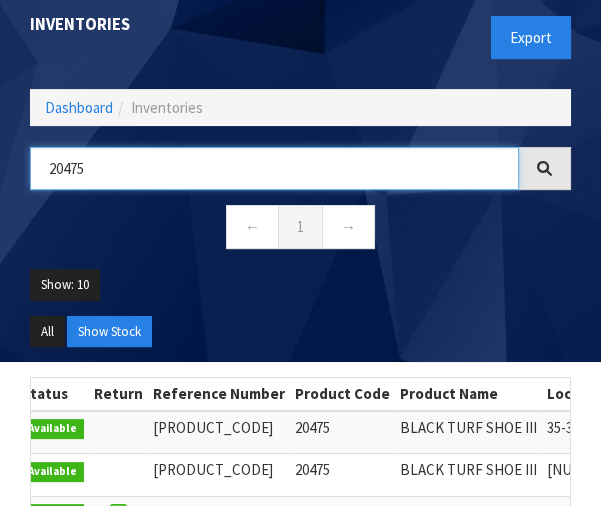 scroll, scrollTop: 796, scrollLeft: 0, axis: vertical 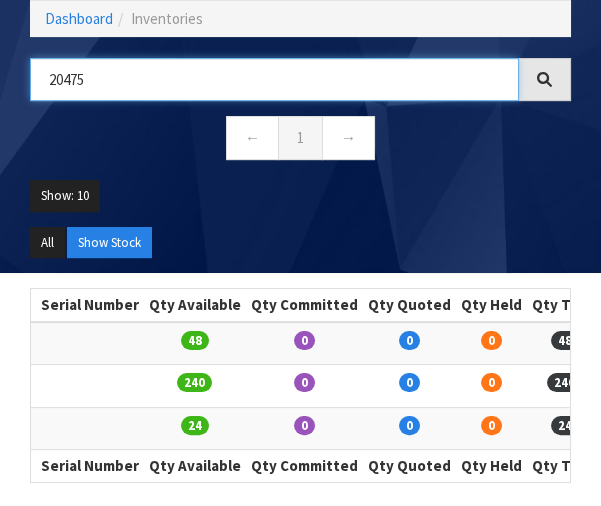 type on "20475" 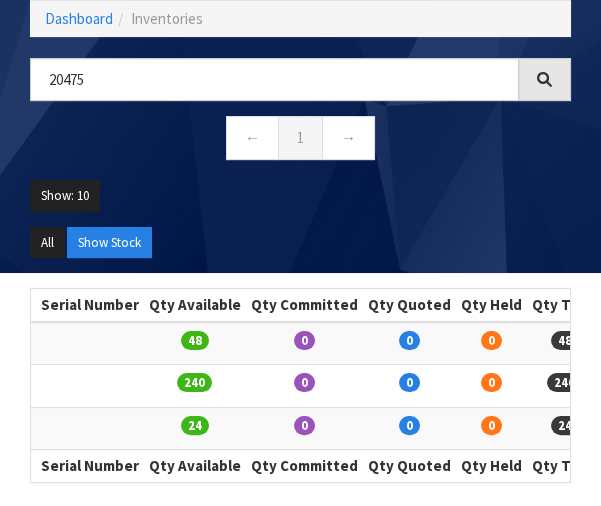 click at bounding box center [630, 343] 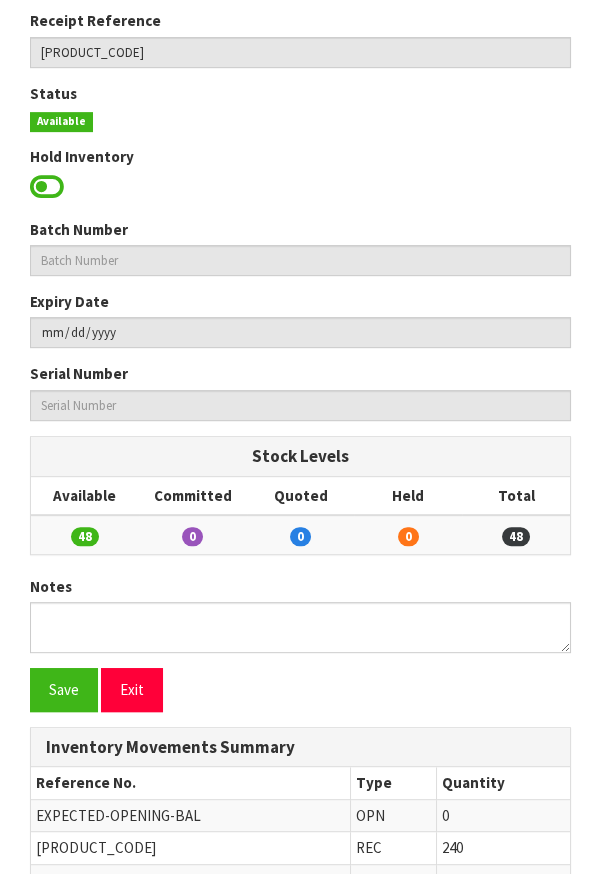 scroll, scrollTop: 1126, scrollLeft: 0, axis: vertical 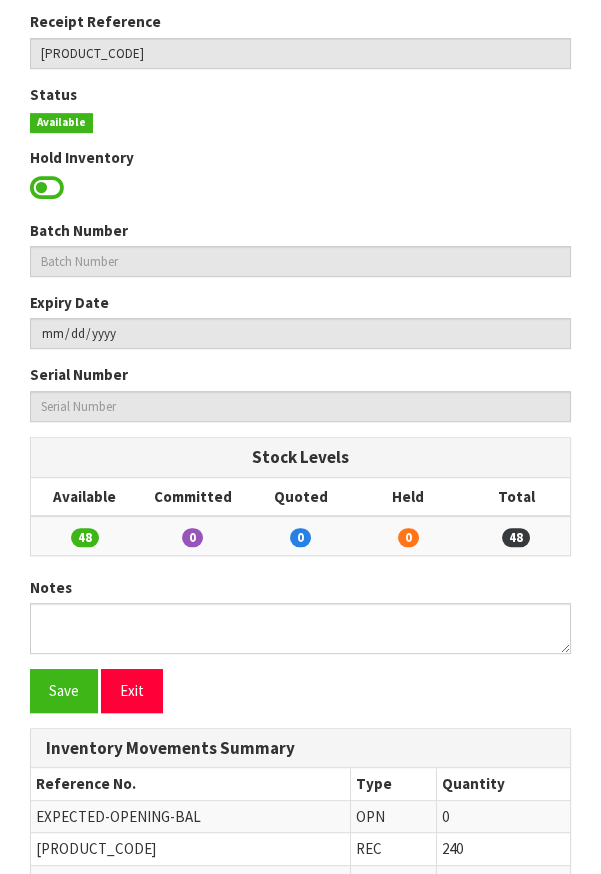 click on "48" at bounding box center (85, 537) 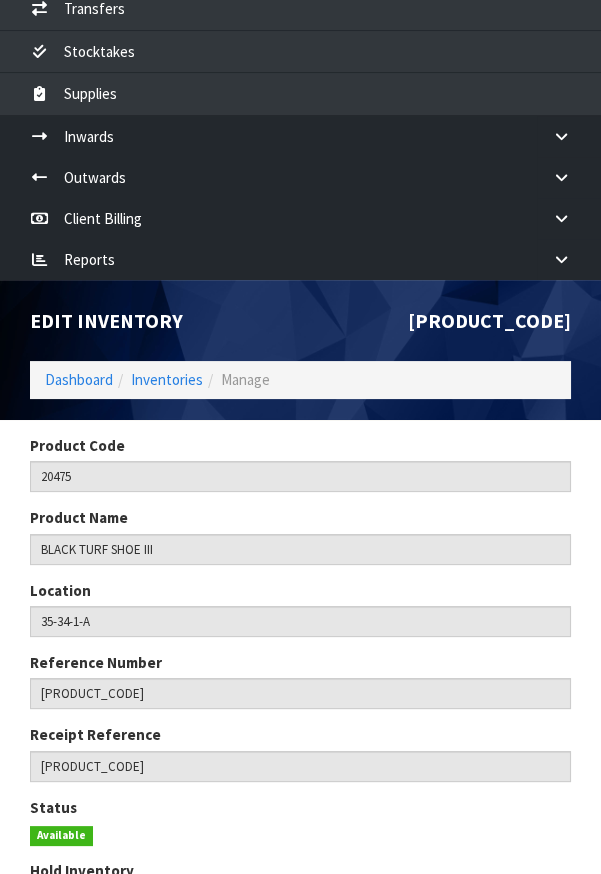 scroll, scrollTop: 0, scrollLeft: 0, axis: both 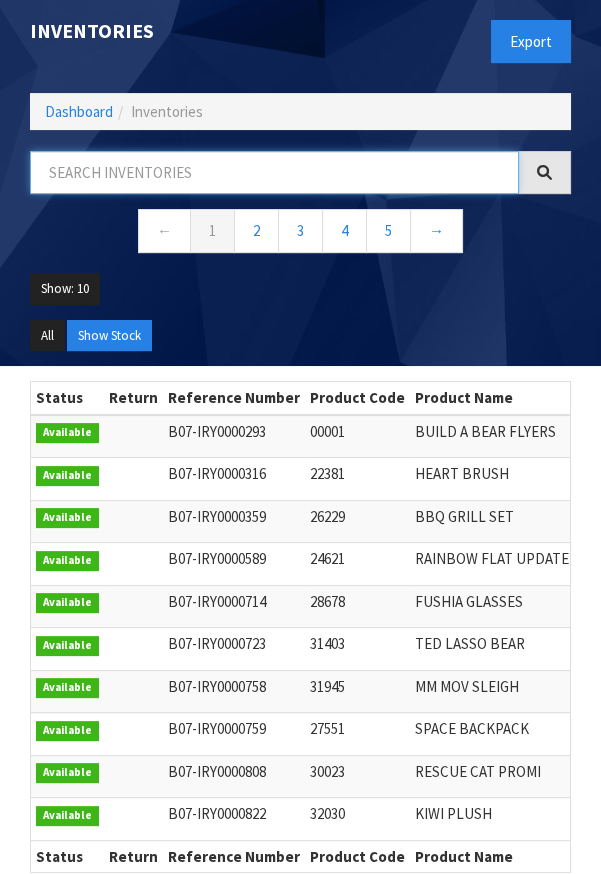 click at bounding box center (274, 172) 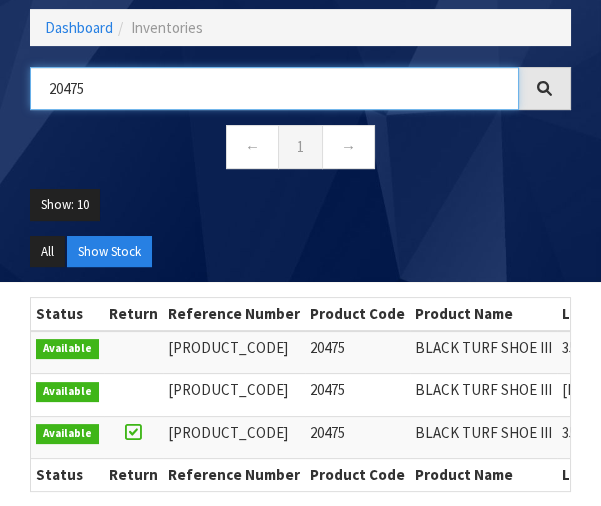 scroll, scrollTop: 786, scrollLeft: 0, axis: vertical 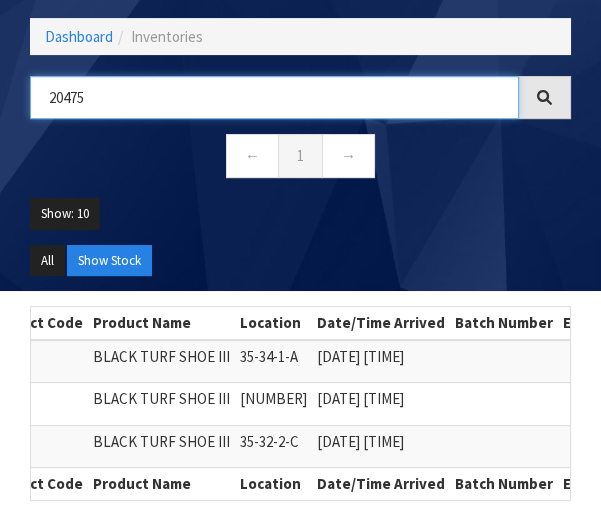 click on "20475" at bounding box center (274, 97) 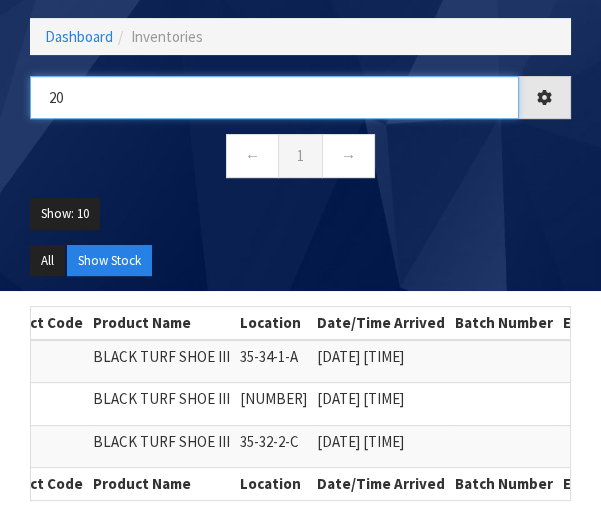 type on "2" 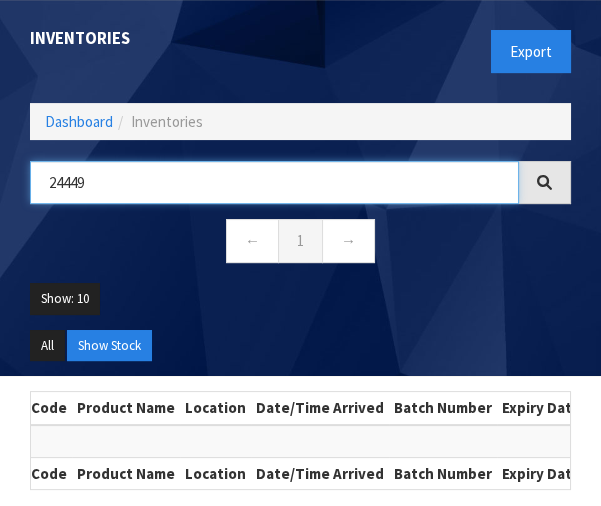 scroll, scrollTop: 692, scrollLeft: 0, axis: vertical 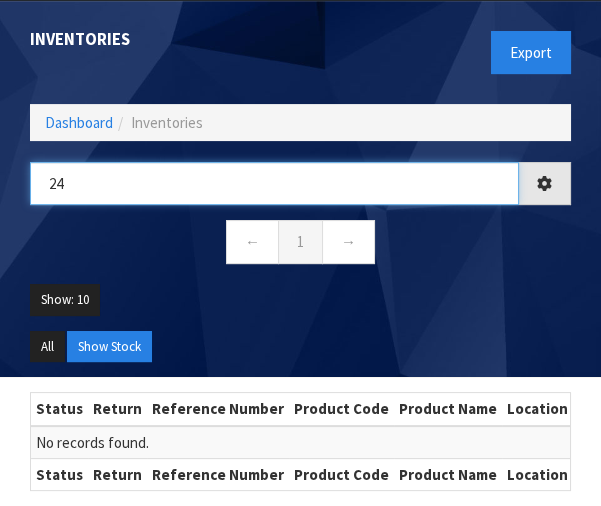 type on "2" 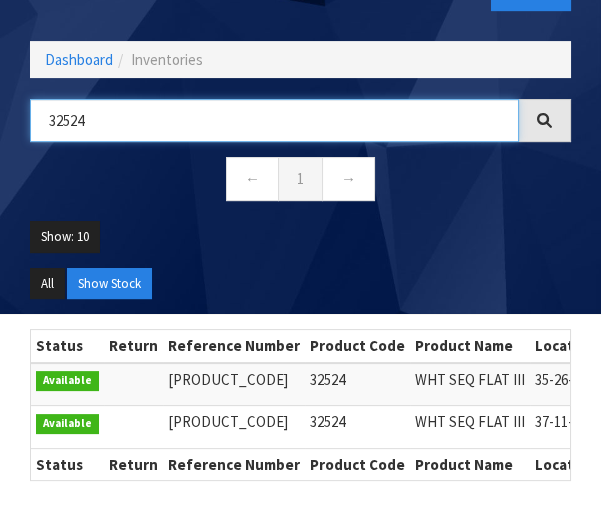 scroll, scrollTop: 748, scrollLeft: 0, axis: vertical 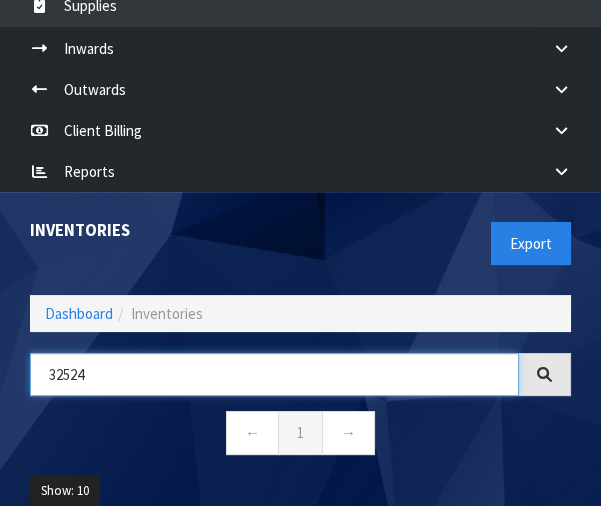 click on "32524" at bounding box center [274, 374] 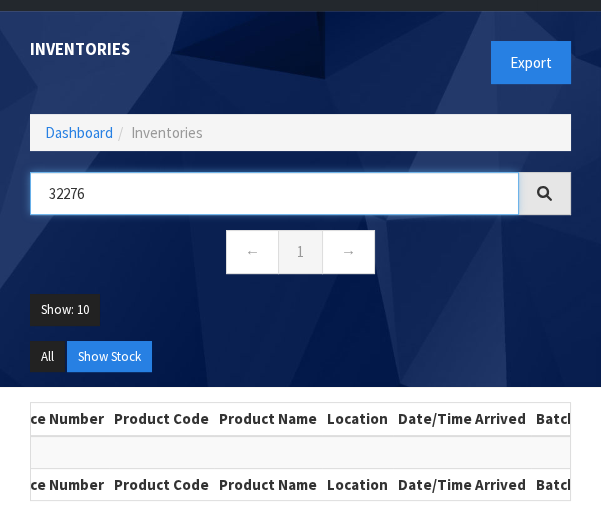 scroll, scrollTop: 680, scrollLeft: 0, axis: vertical 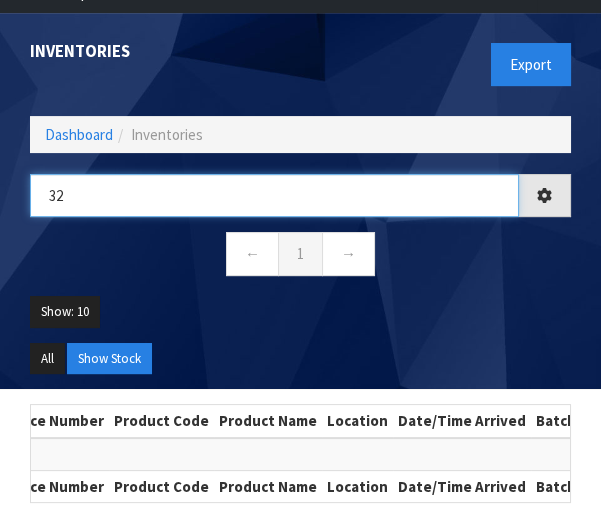 type on "3" 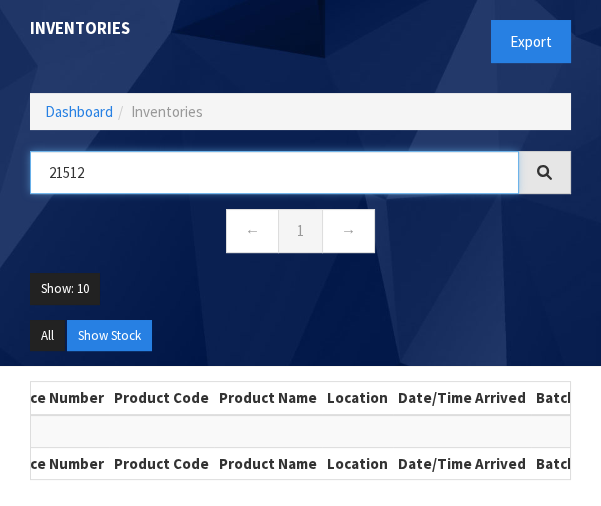 scroll, scrollTop: 693, scrollLeft: 0, axis: vertical 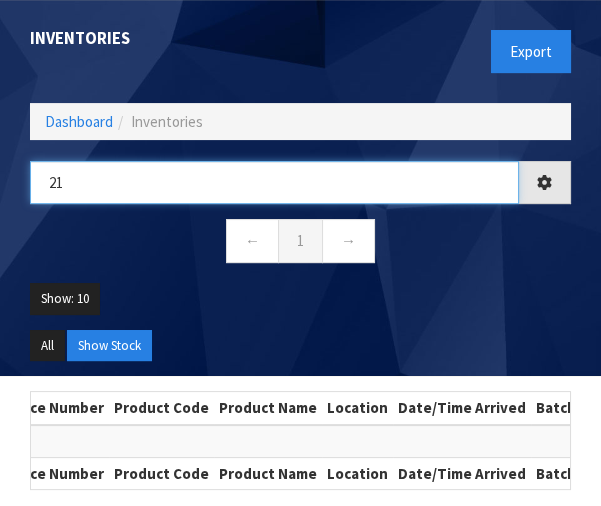 type on "2" 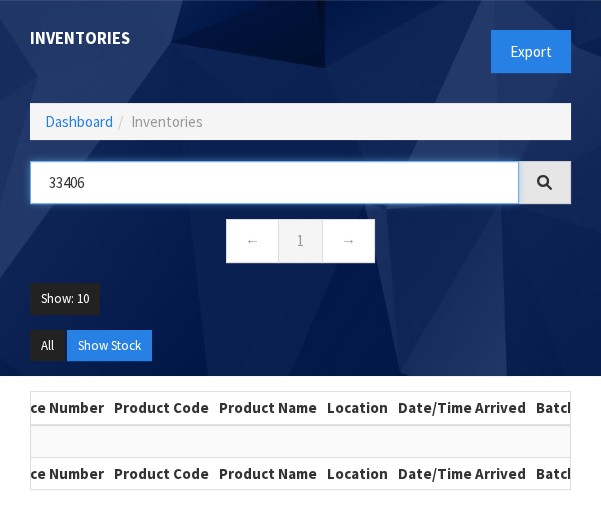 scroll, scrollTop: 703, scrollLeft: 0, axis: vertical 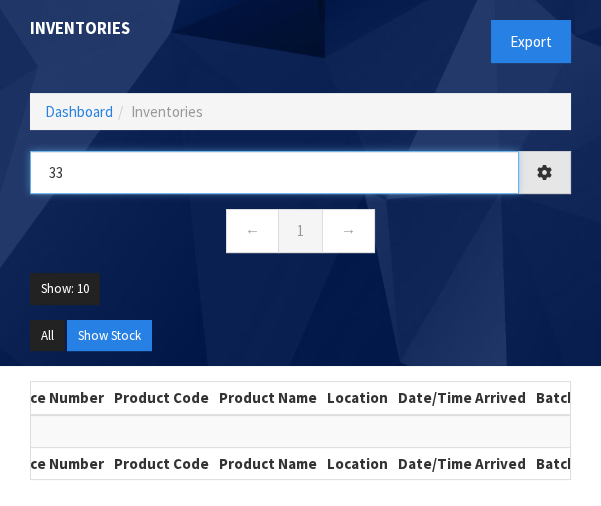 type on "3" 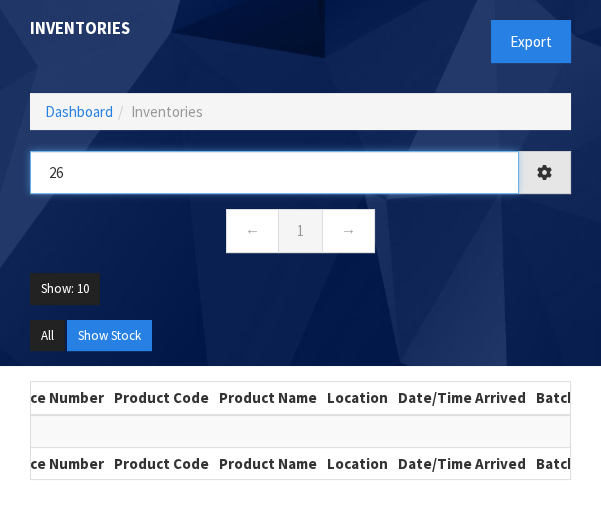 type on "2" 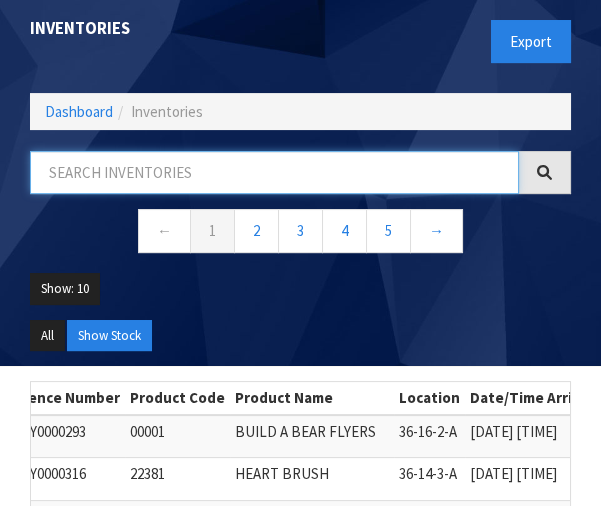 type on "3" 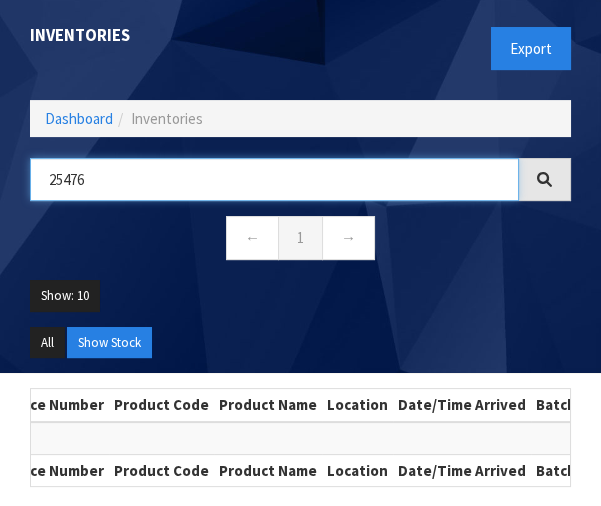 scroll, scrollTop: 695, scrollLeft: 0, axis: vertical 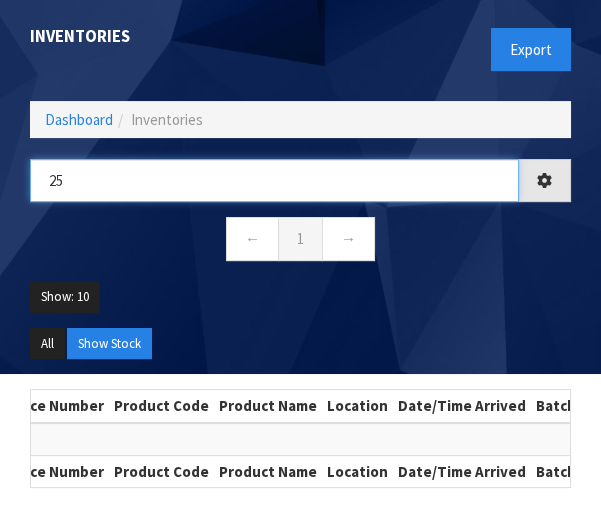 type on "2" 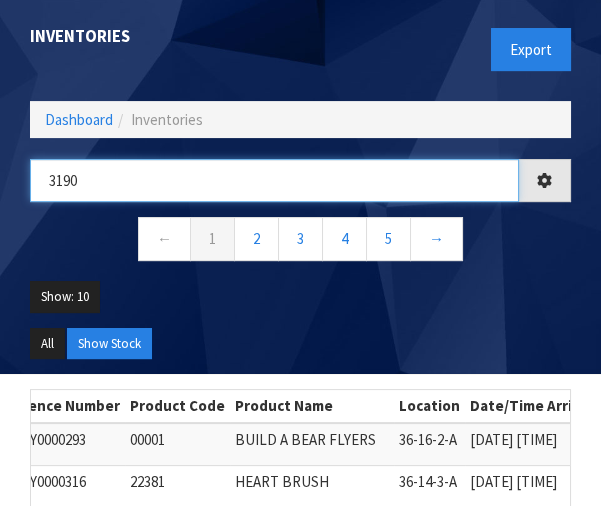 type on "31909" 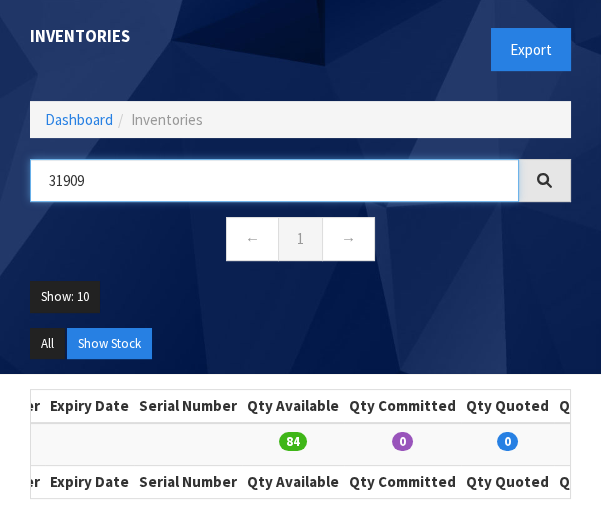 scroll, scrollTop: 0, scrollLeft: 922, axis: horizontal 